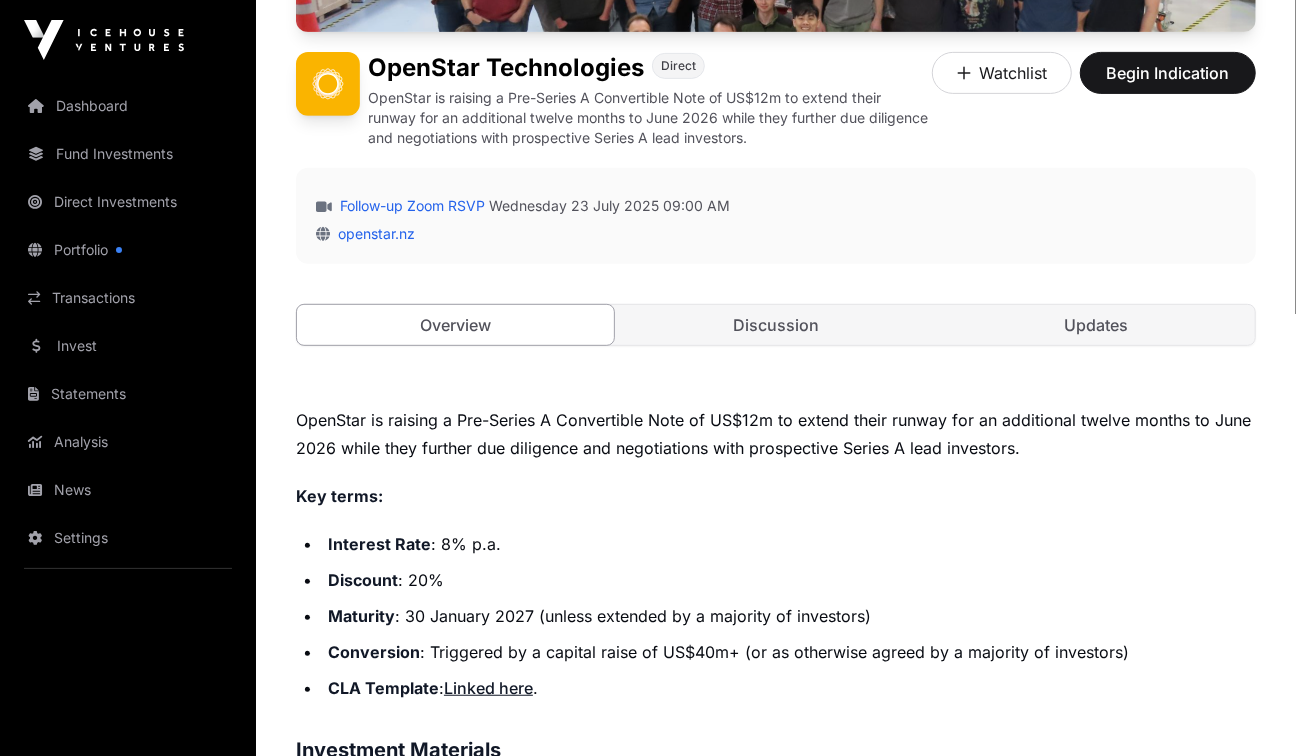 scroll, scrollTop: 449, scrollLeft: 0, axis: vertical 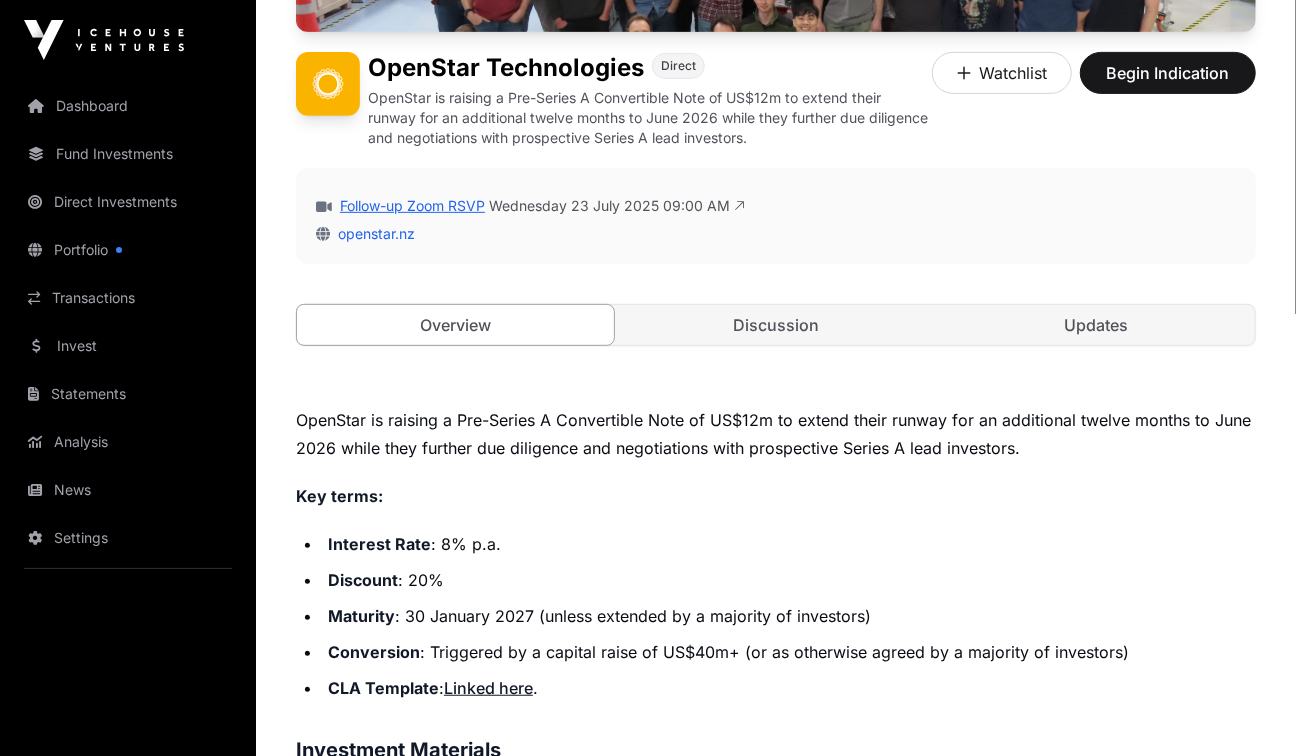 click on "Follow-up Zoom RSVP" 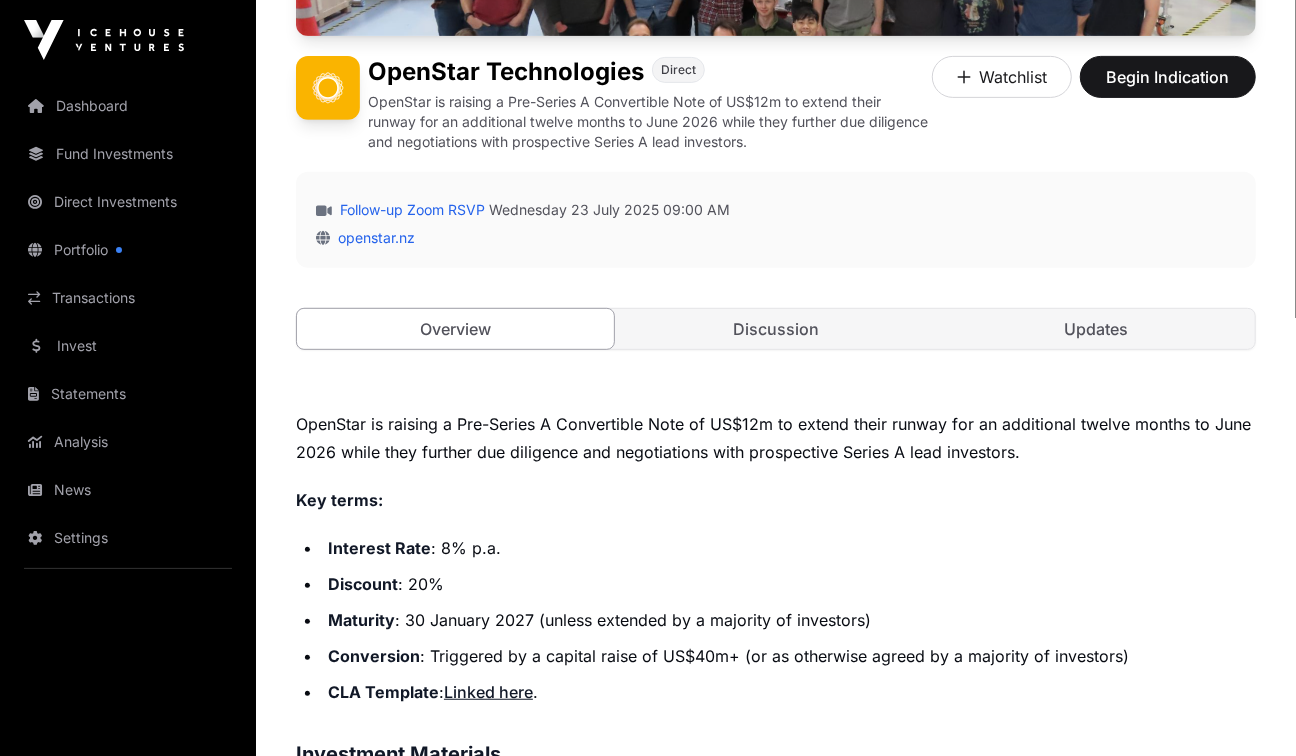 scroll, scrollTop: 444, scrollLeft: 0, axis: vertical 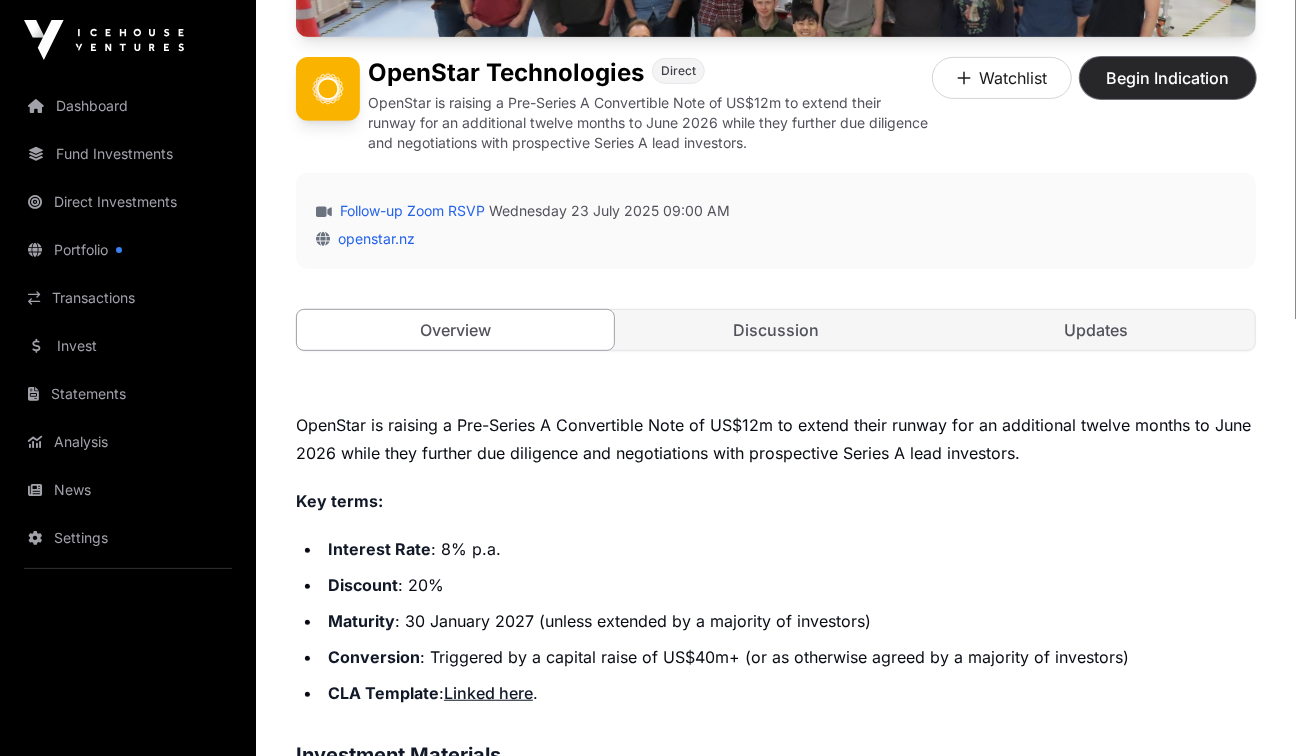 click on "Begin Indication" 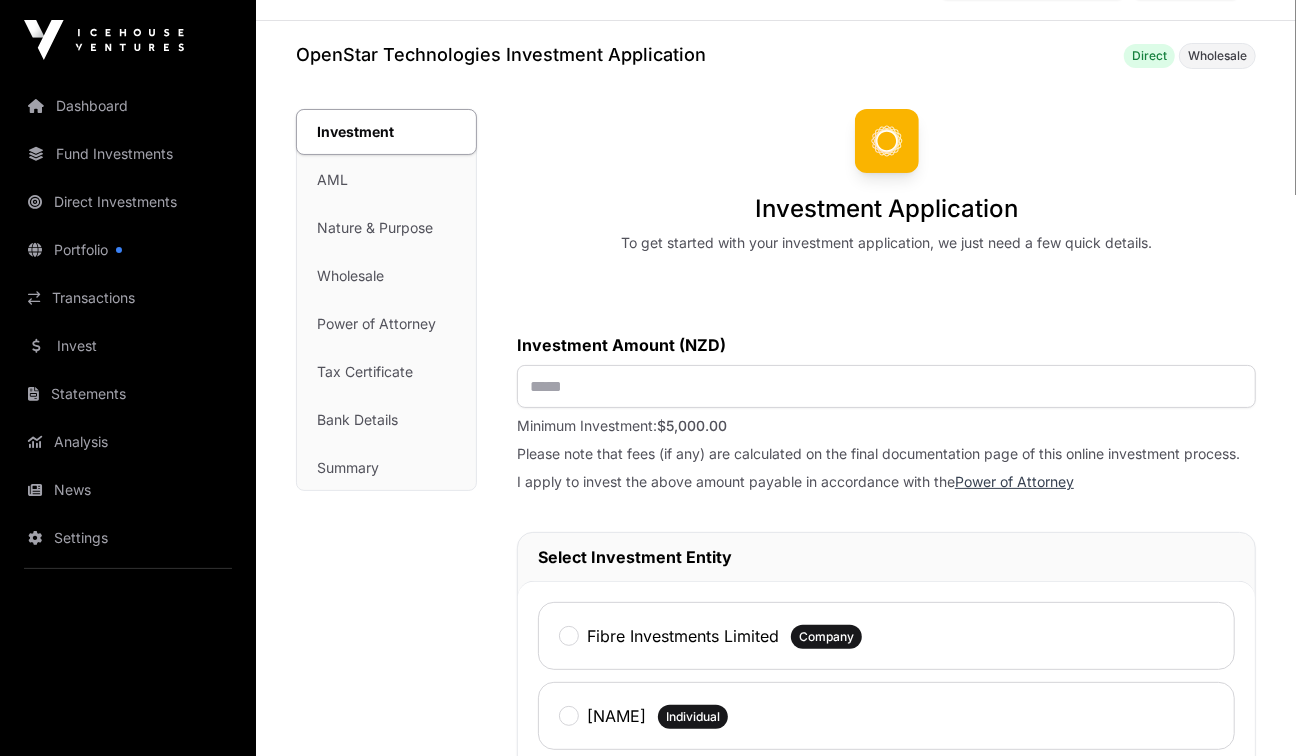 scroll, scrollTop: 63, scrollLeft: 0, axis: vertical 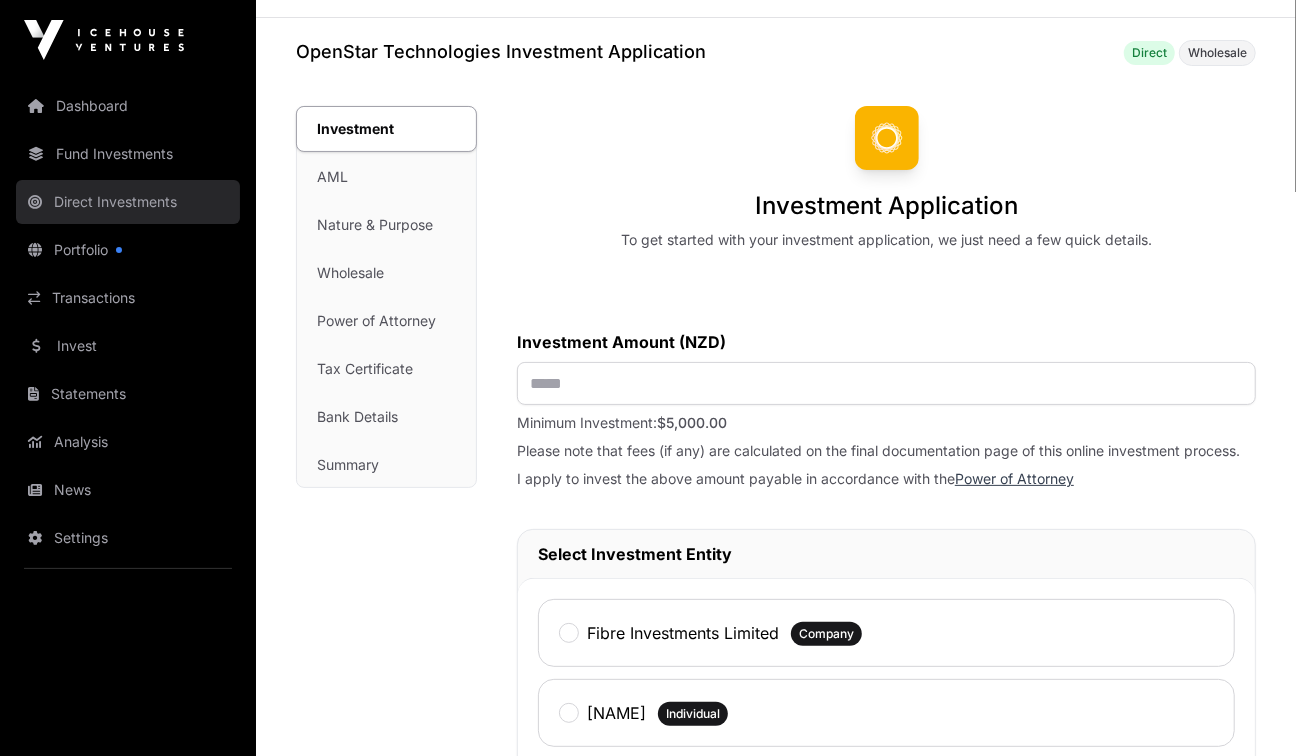 click on "Direct Investments" 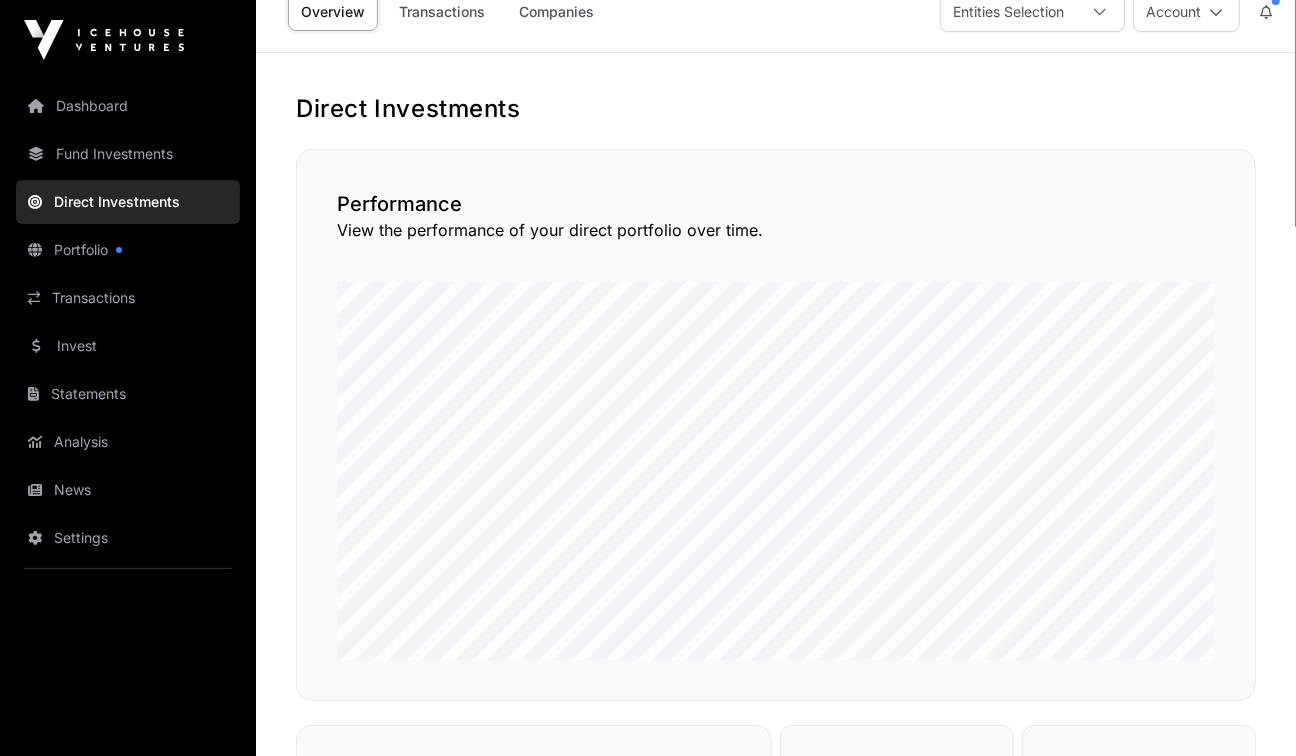 scroll, scrollTop: 0, scrollLeft: 0, axis: both 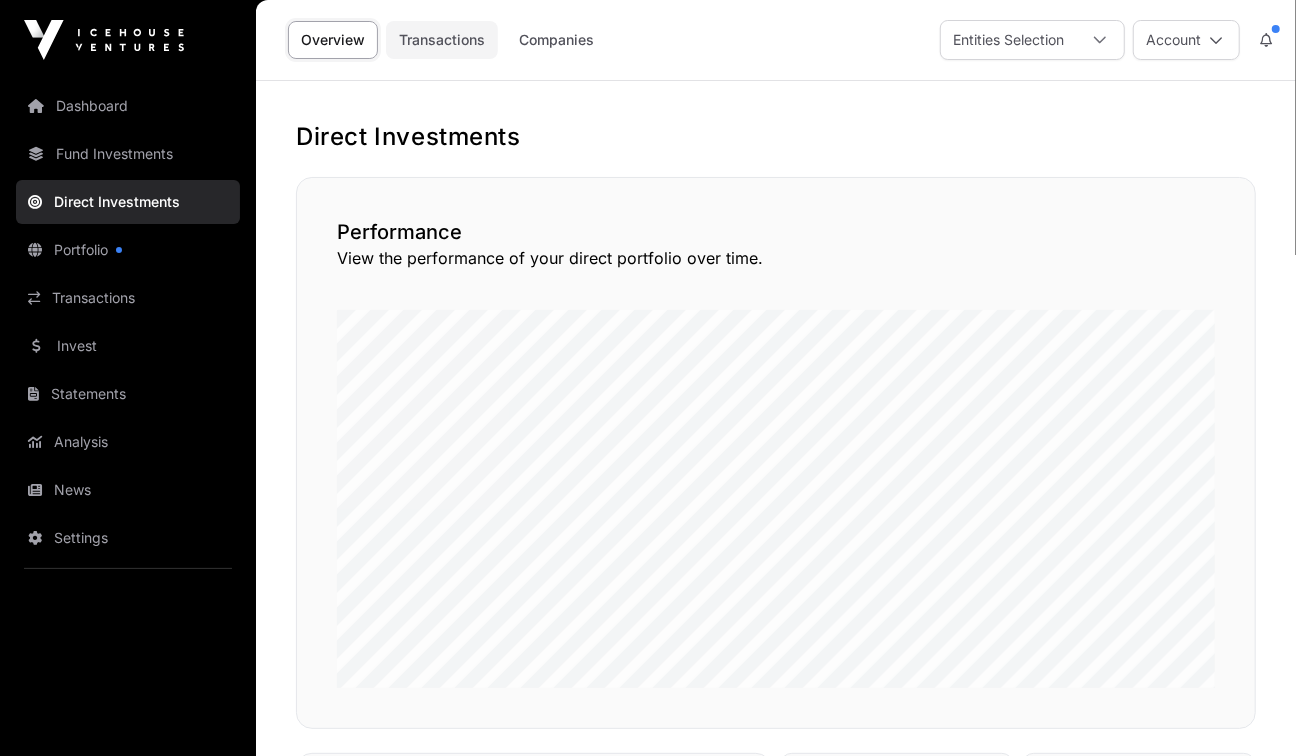 click on "Transactions" 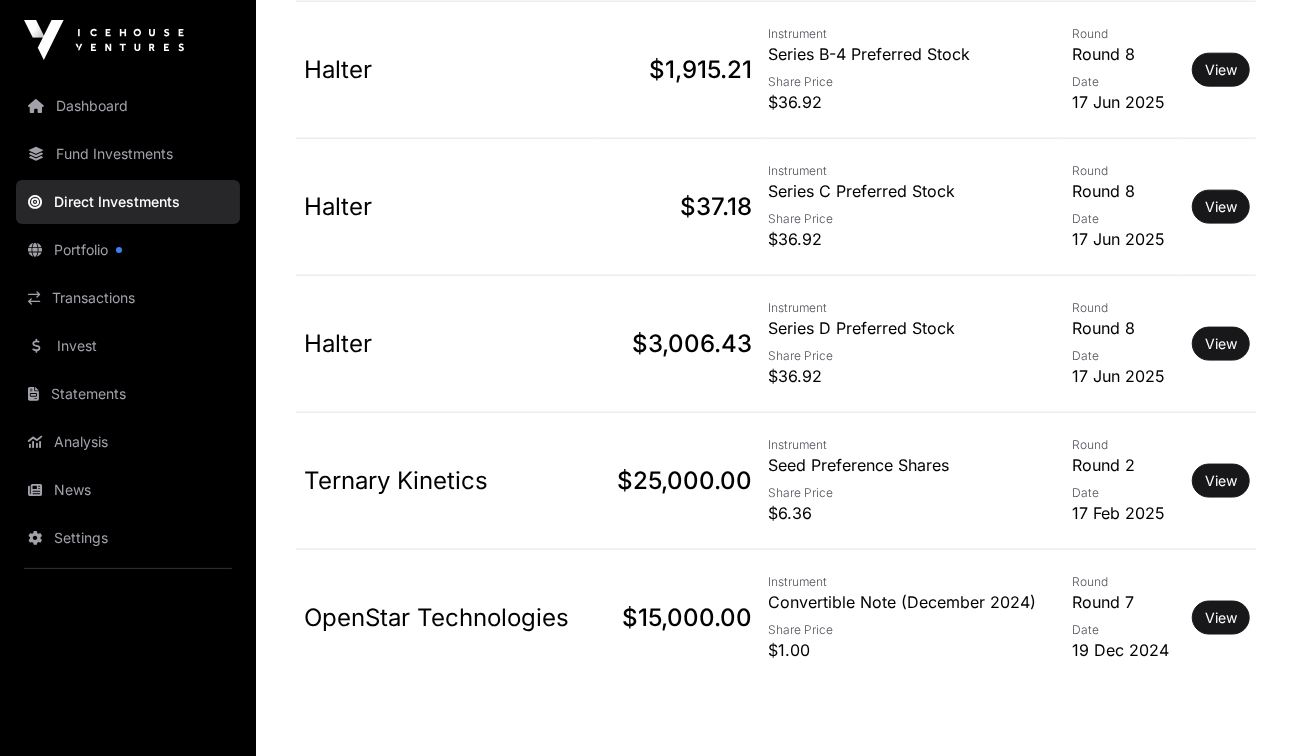 scroll, scrollTop: 1426, scrollLeft: 0, axis: vertical 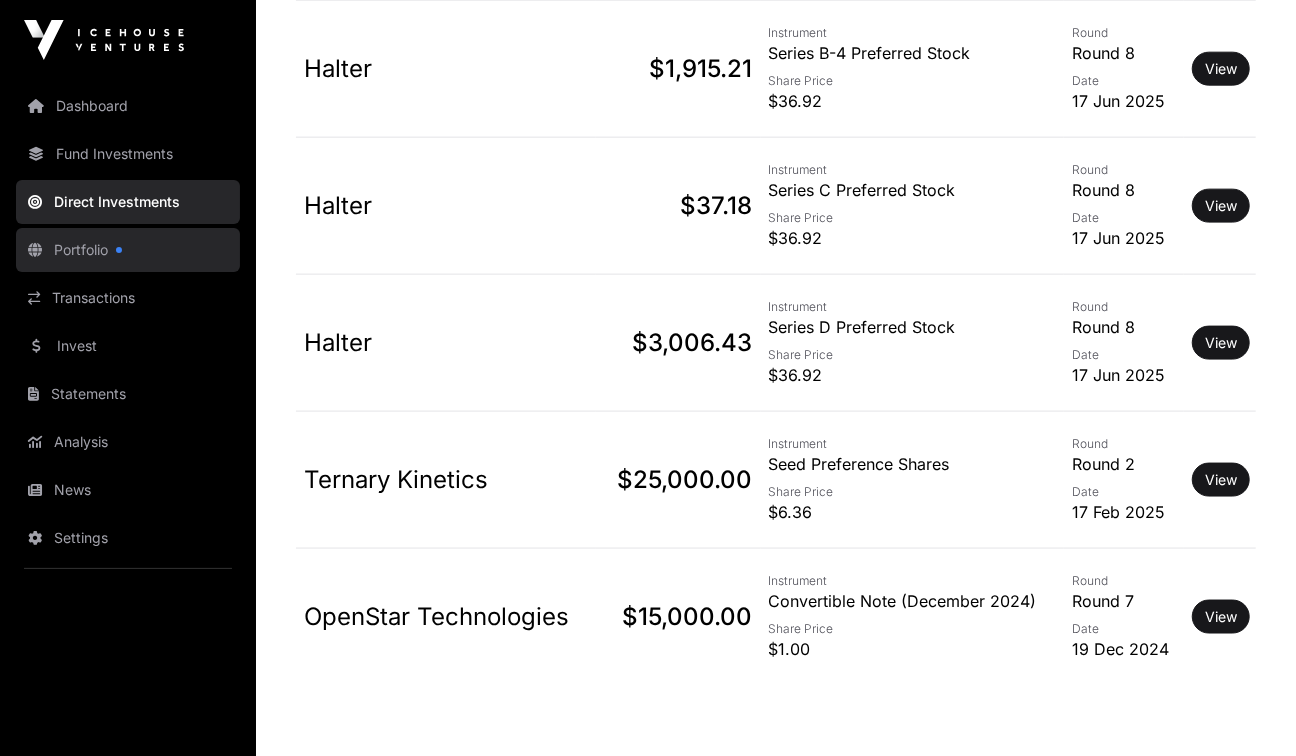 click on "Portfolio" 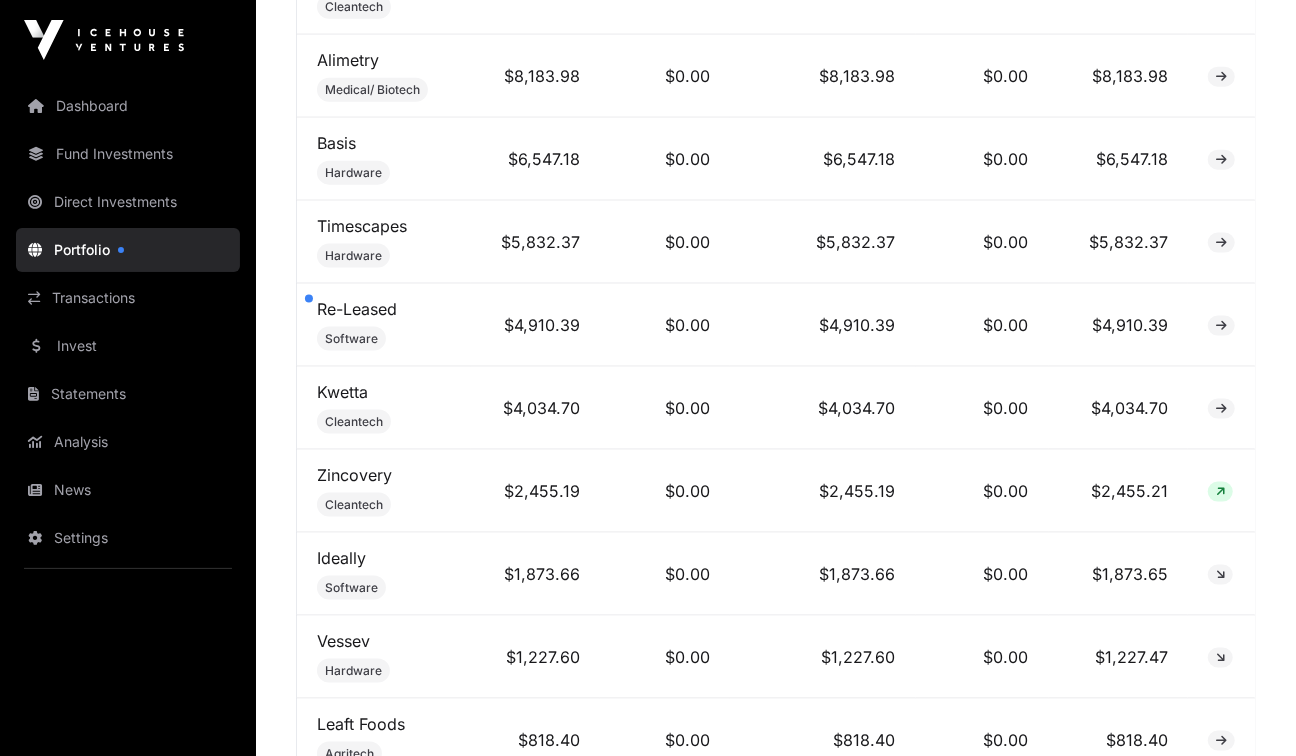 scroll, scrollTop: 0, scrollLeft: 0, axis: both 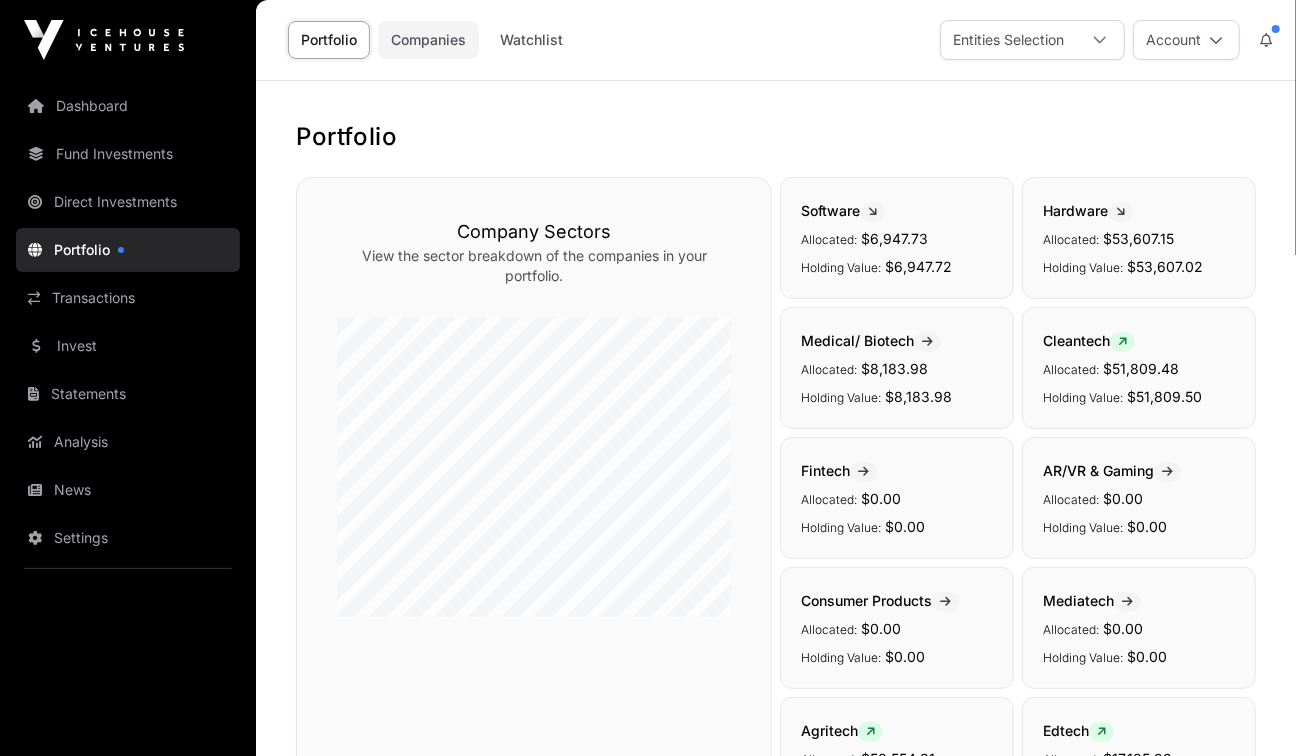 click on "Companies" 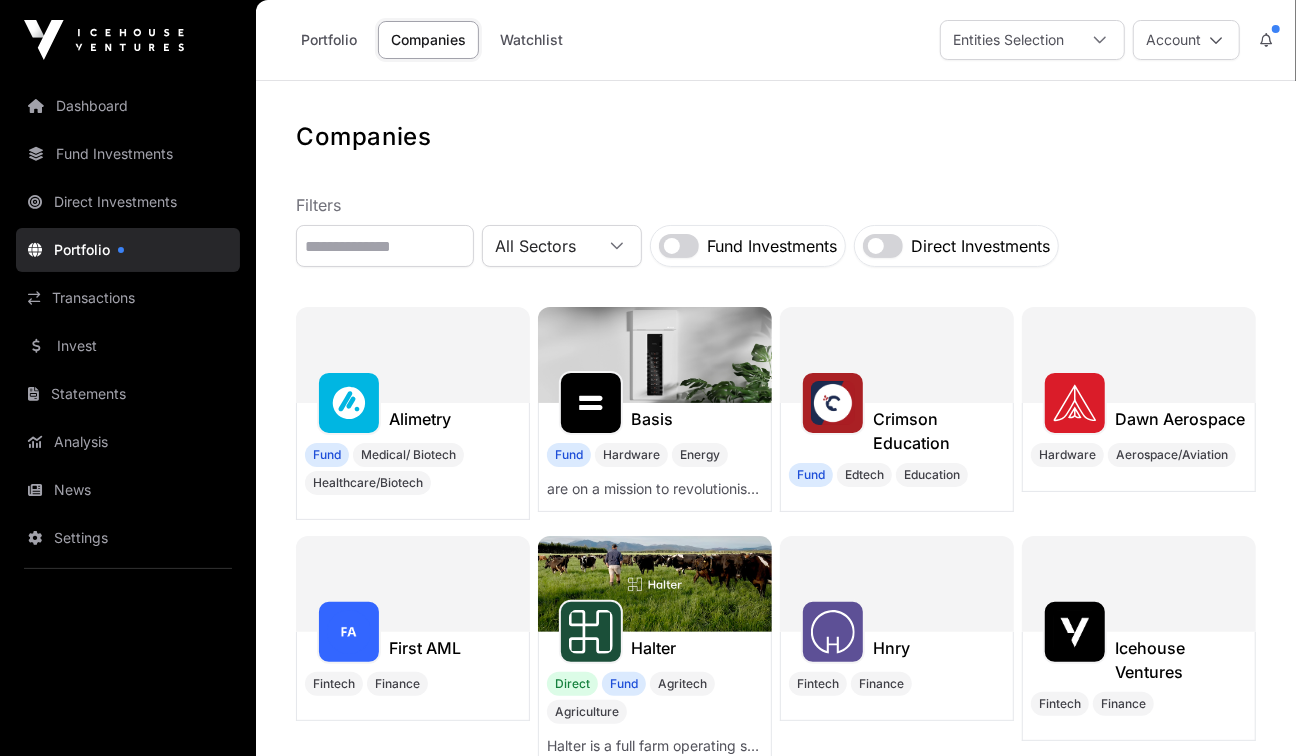 click on "Companies" 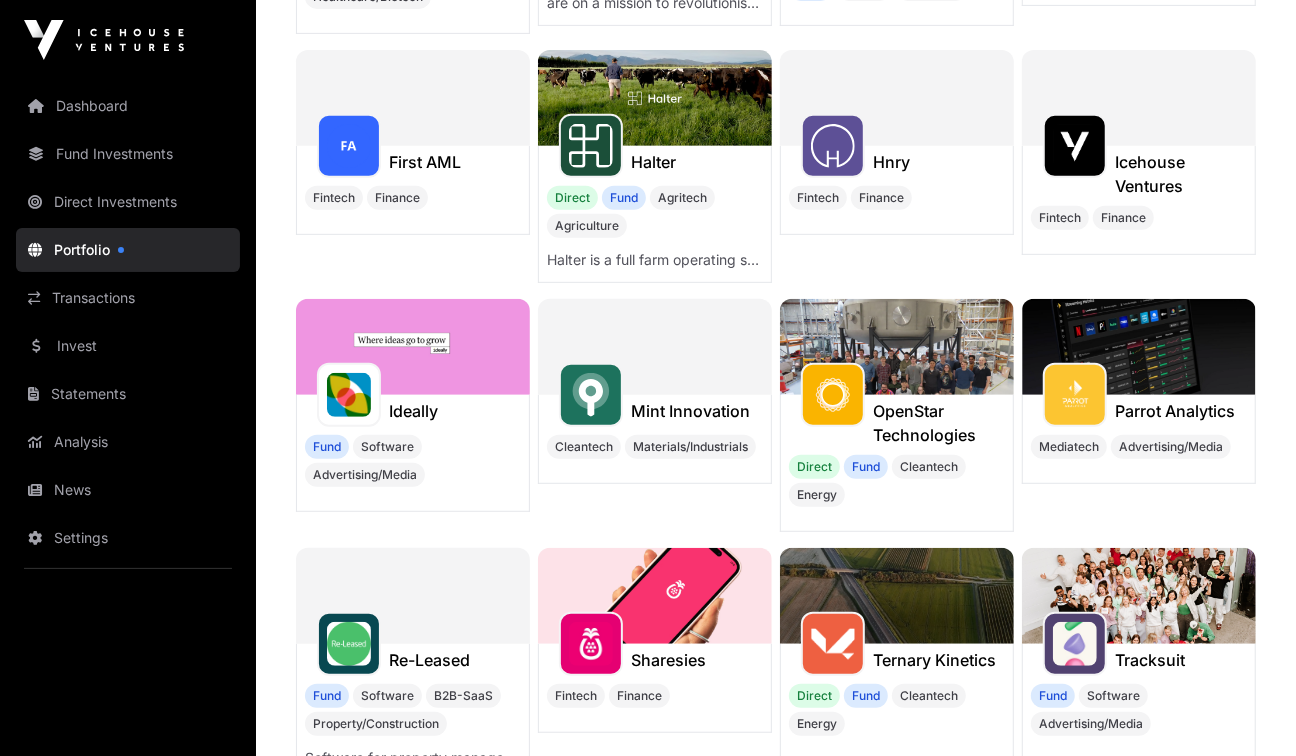 scroll, scrollTop: 591, scrollLeft: 0, axis: vertical 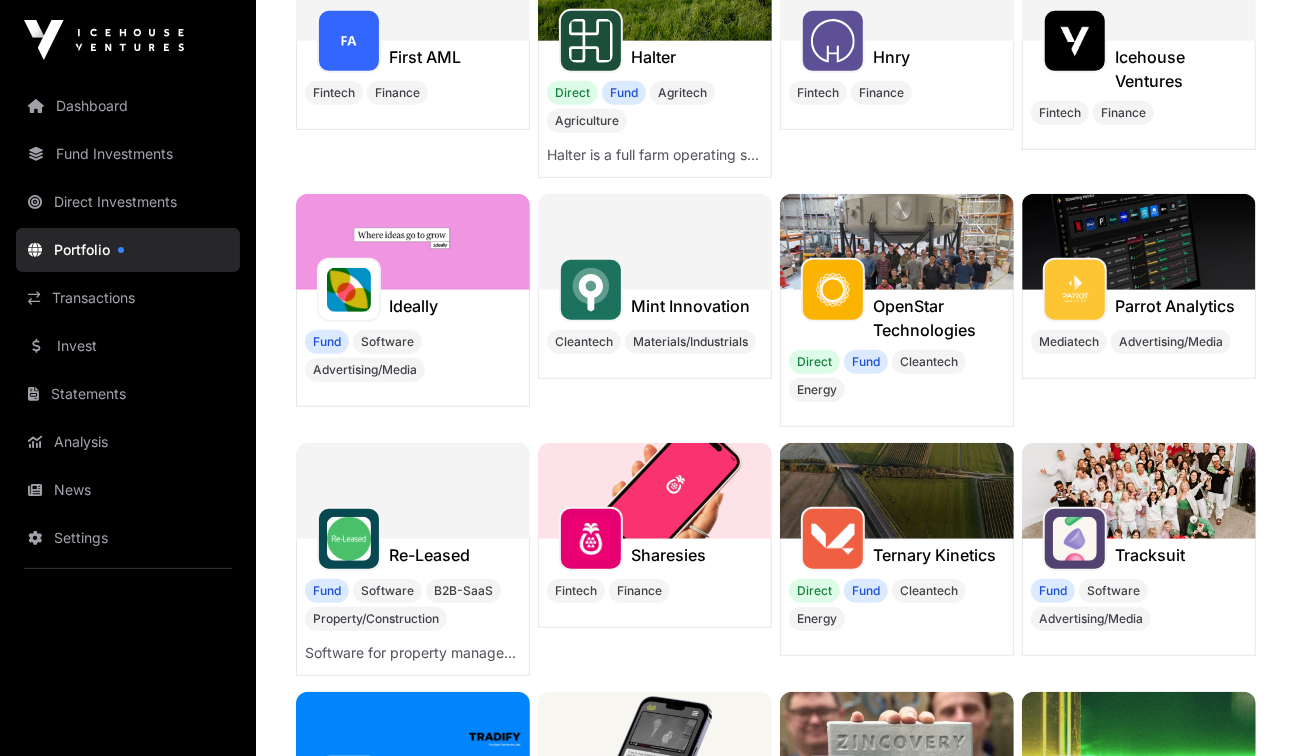 click 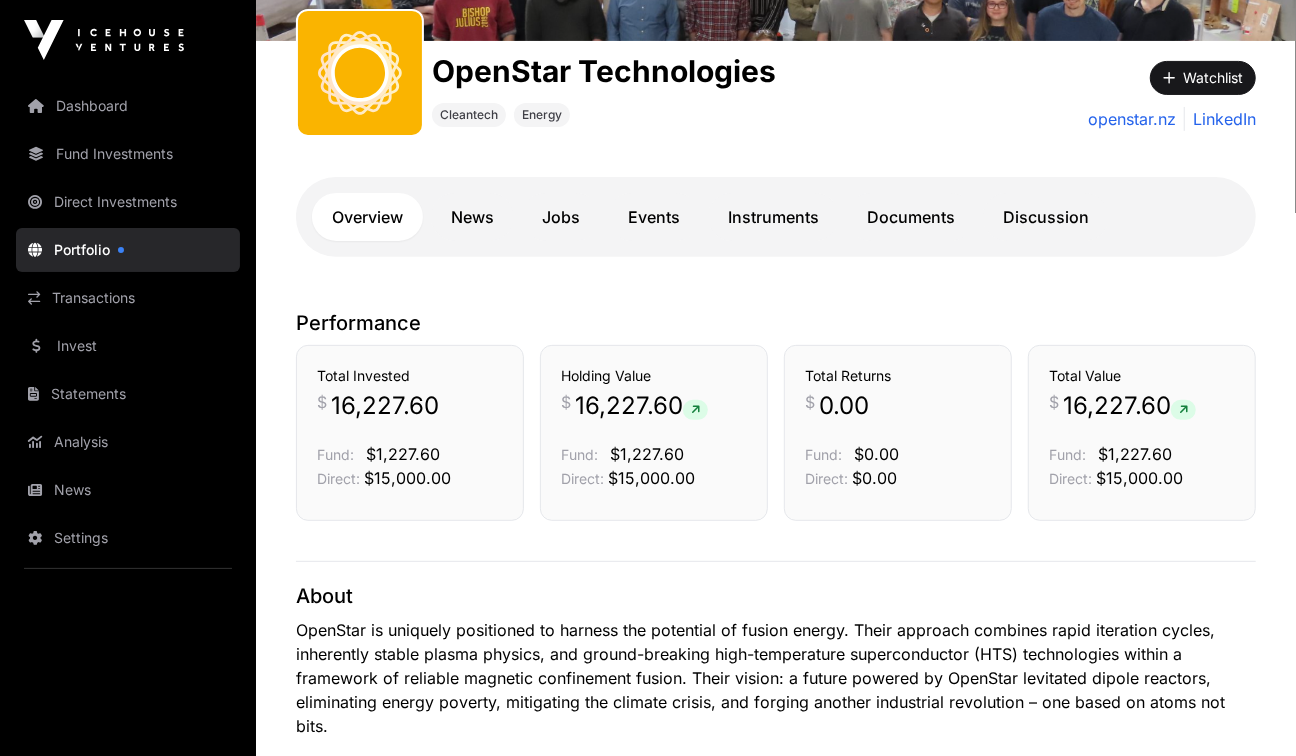 scroll, scrollTop: 0, scrollLeft: 0, axis: both 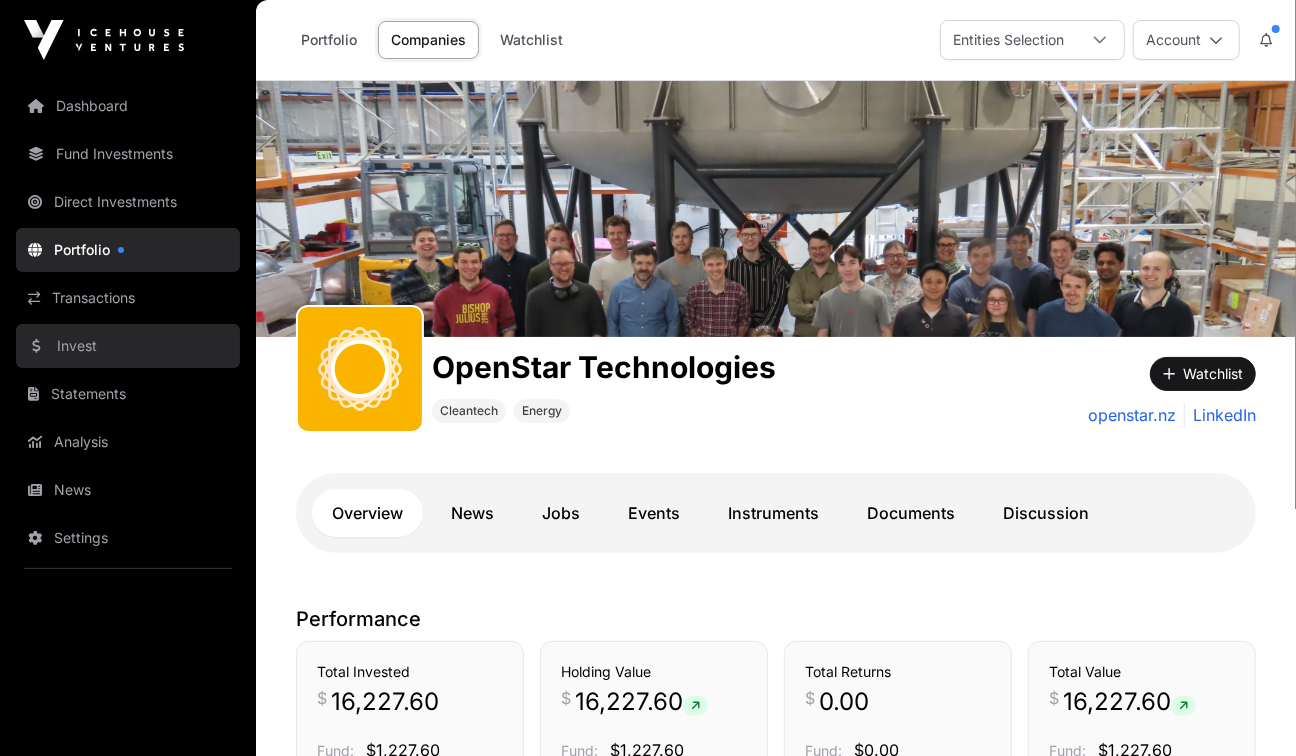 click on "Invest" 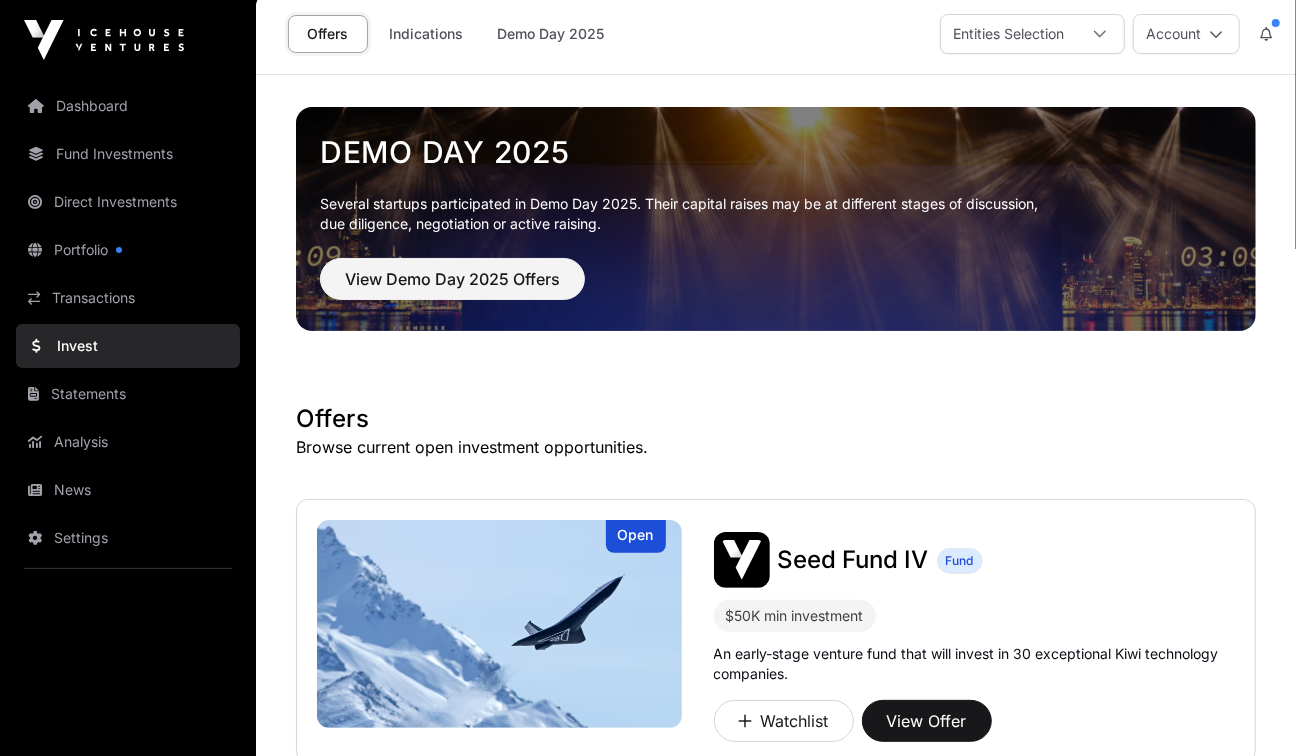 scroll, scrollTop: 0, scrollLeft: 0, axis: both 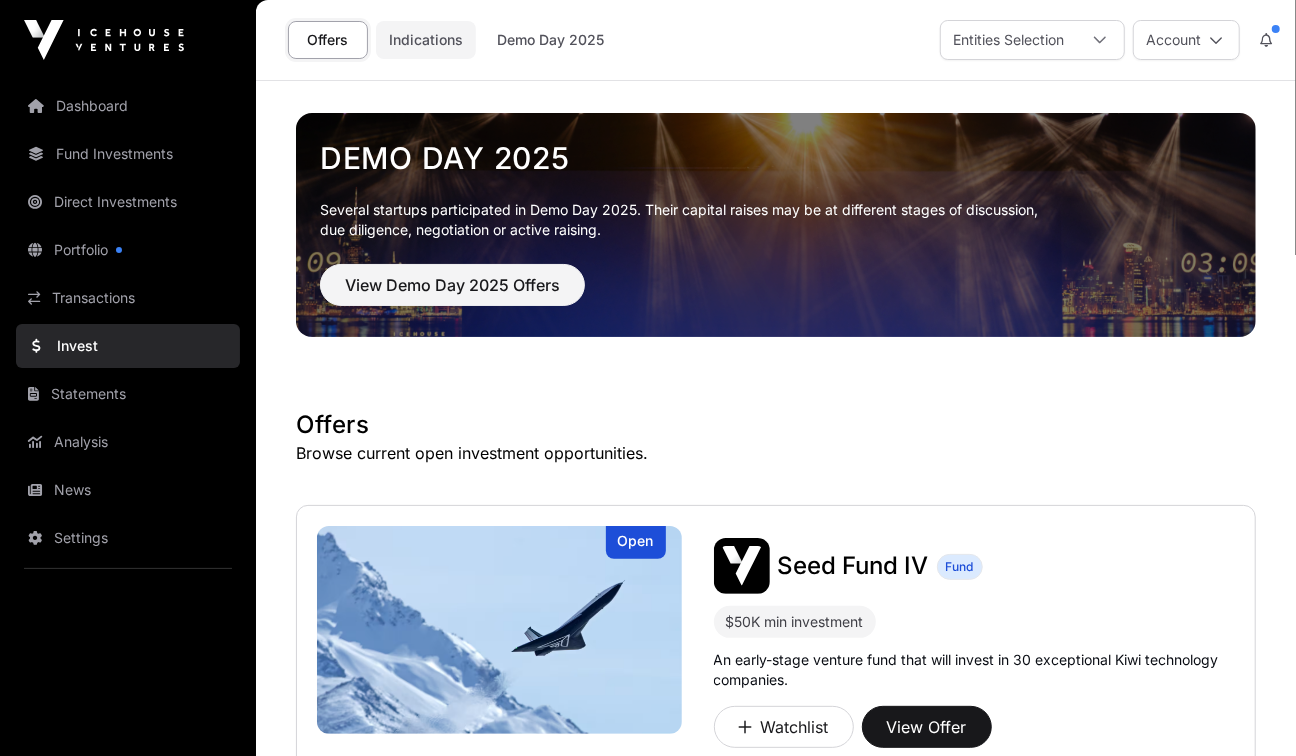 click on "Indications" 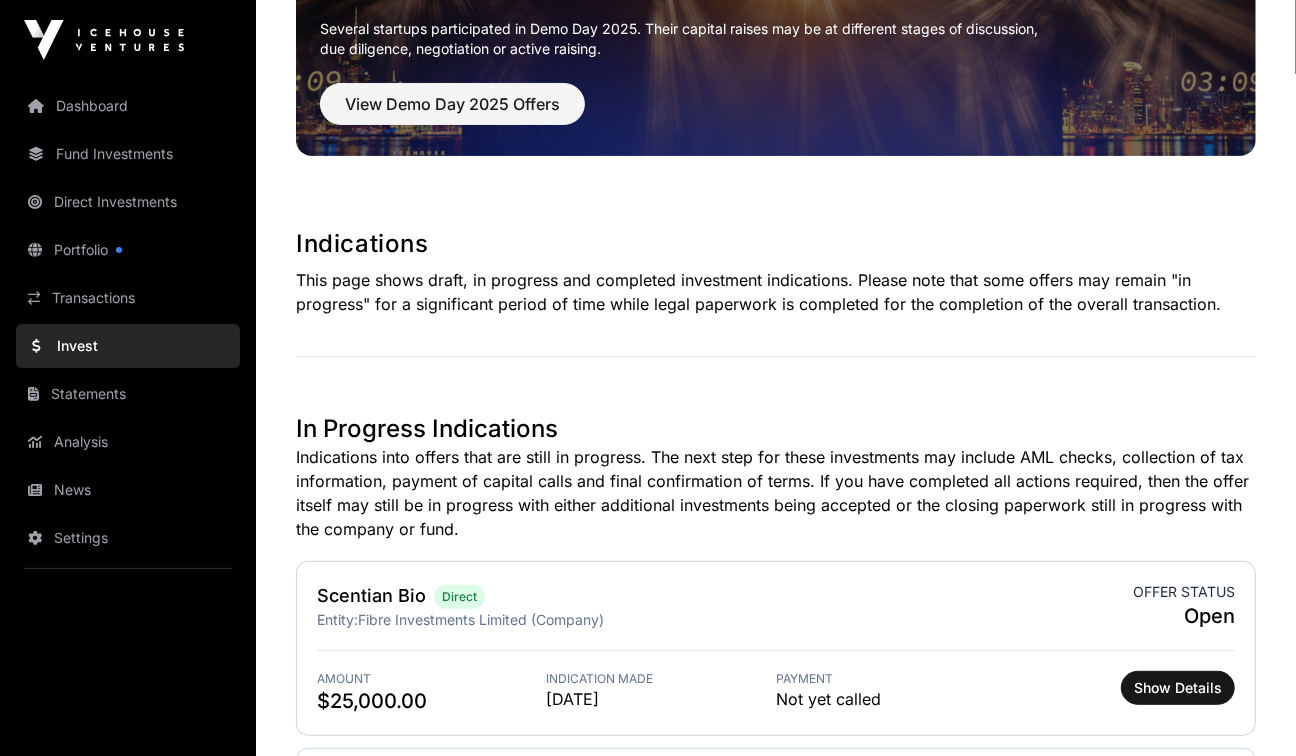 scroll, scrollTop: 0, scrollLeft: 0, axis: both 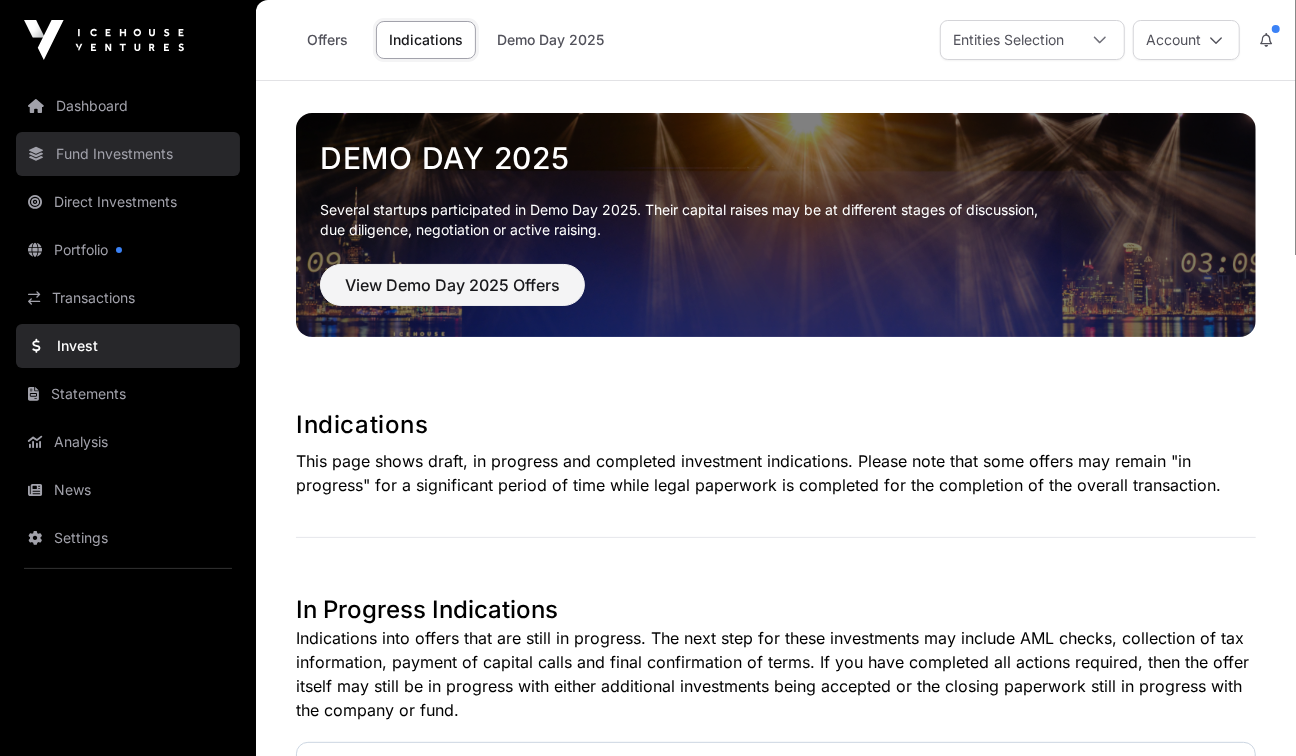 click on "Fund Investments" 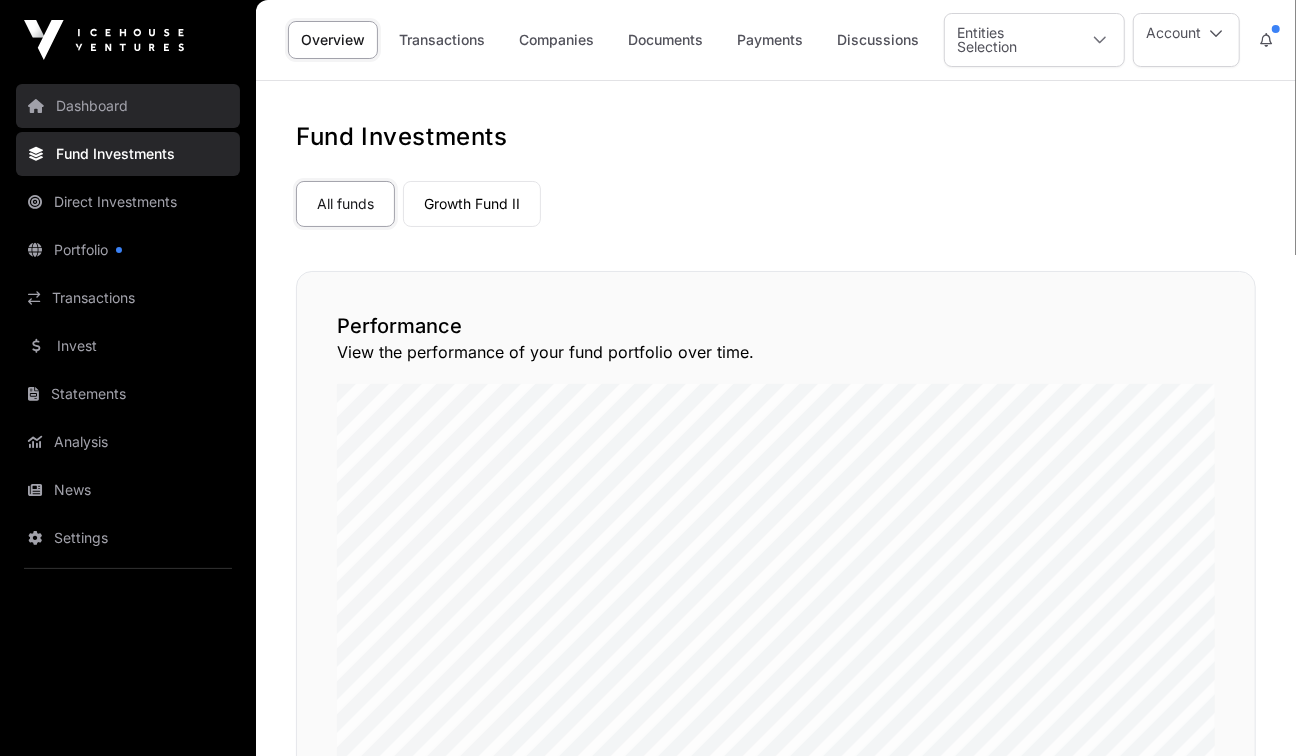 click on "Dashboard" 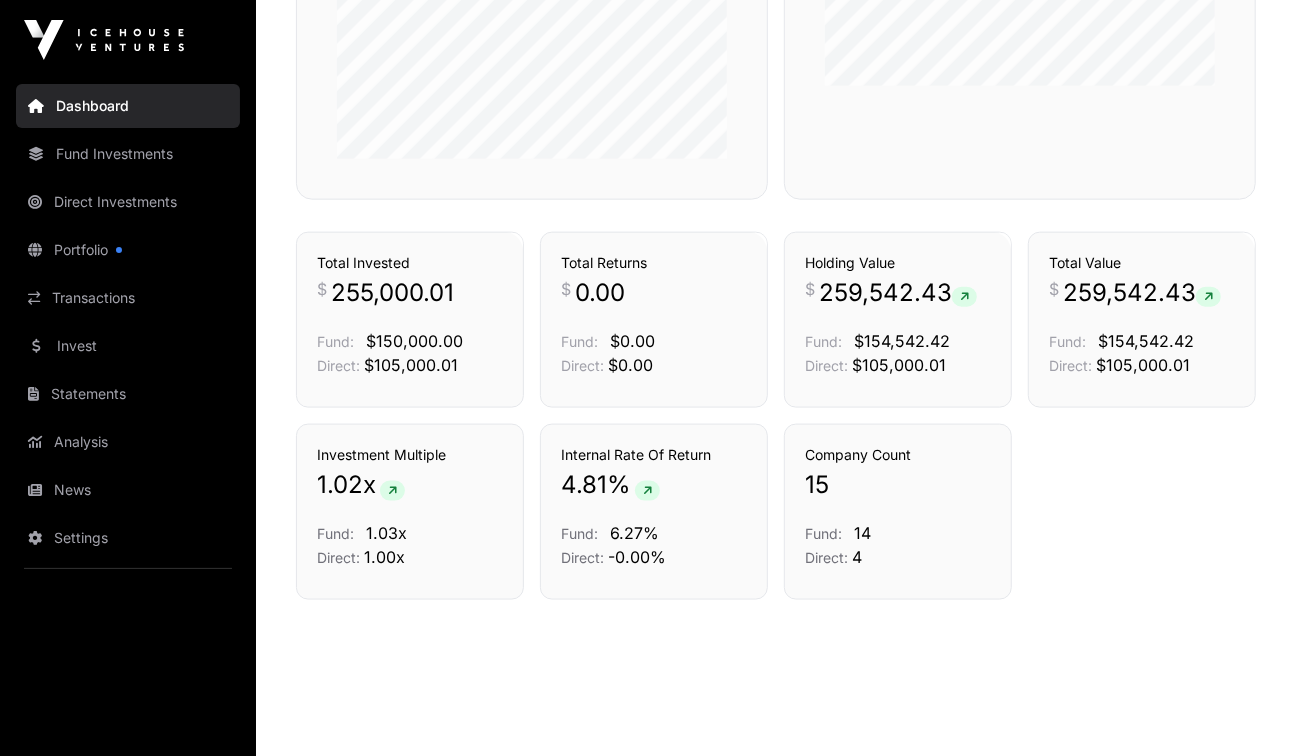 scroll, scrollTop: 1337, scrollLeft: 0, axis: vertical 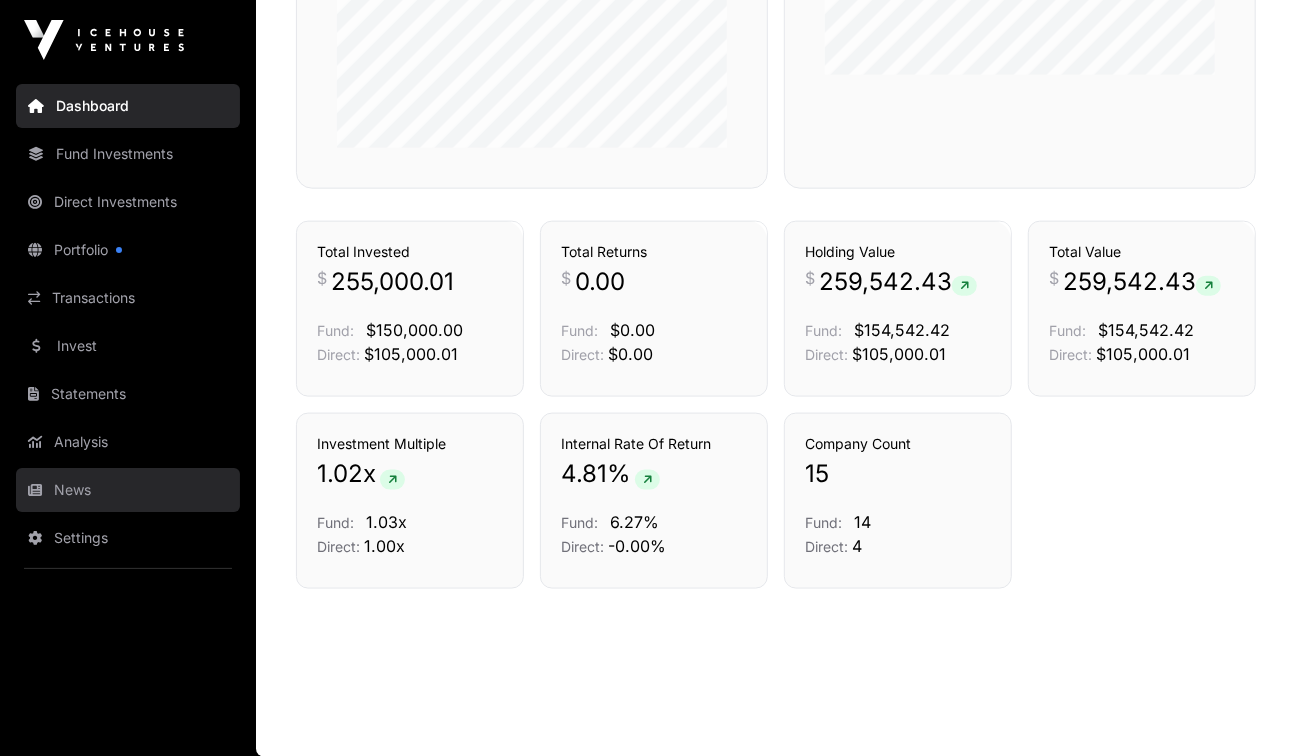 click on "News" 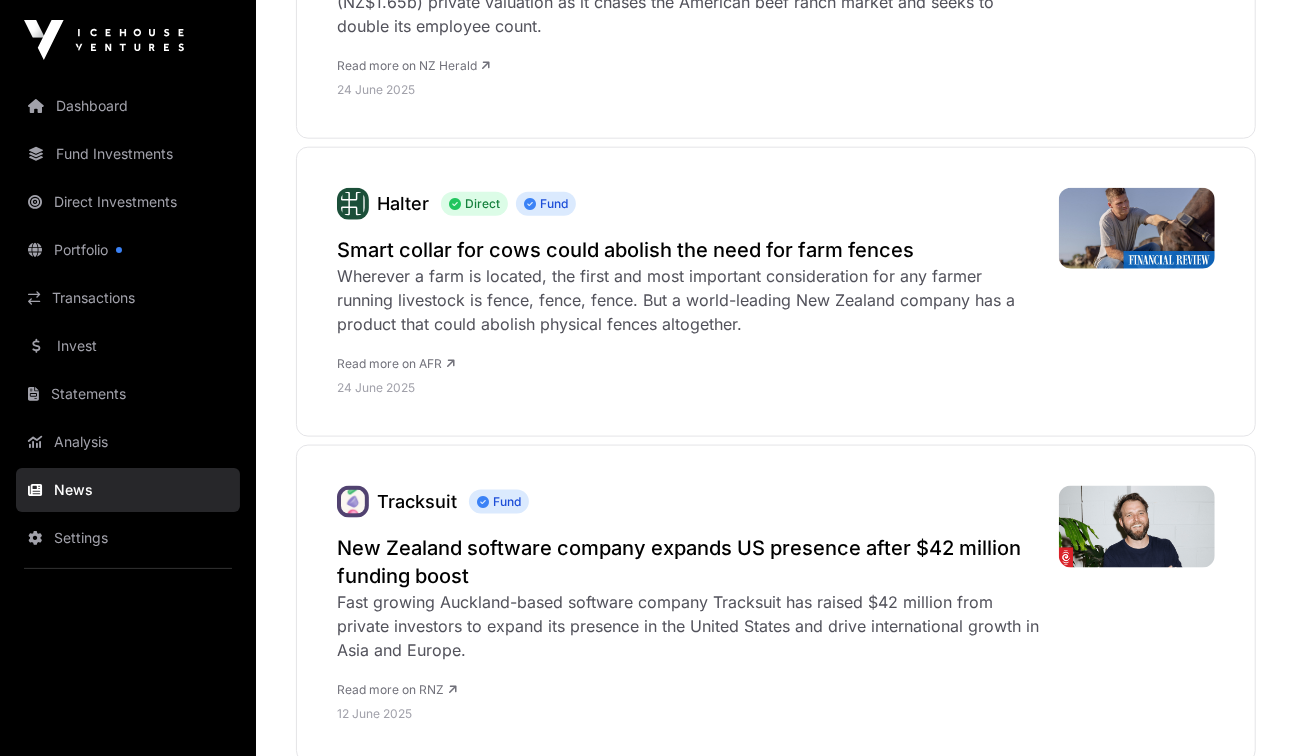 scroll, scrollTop: 0, scrollLeft: 0, axis: both 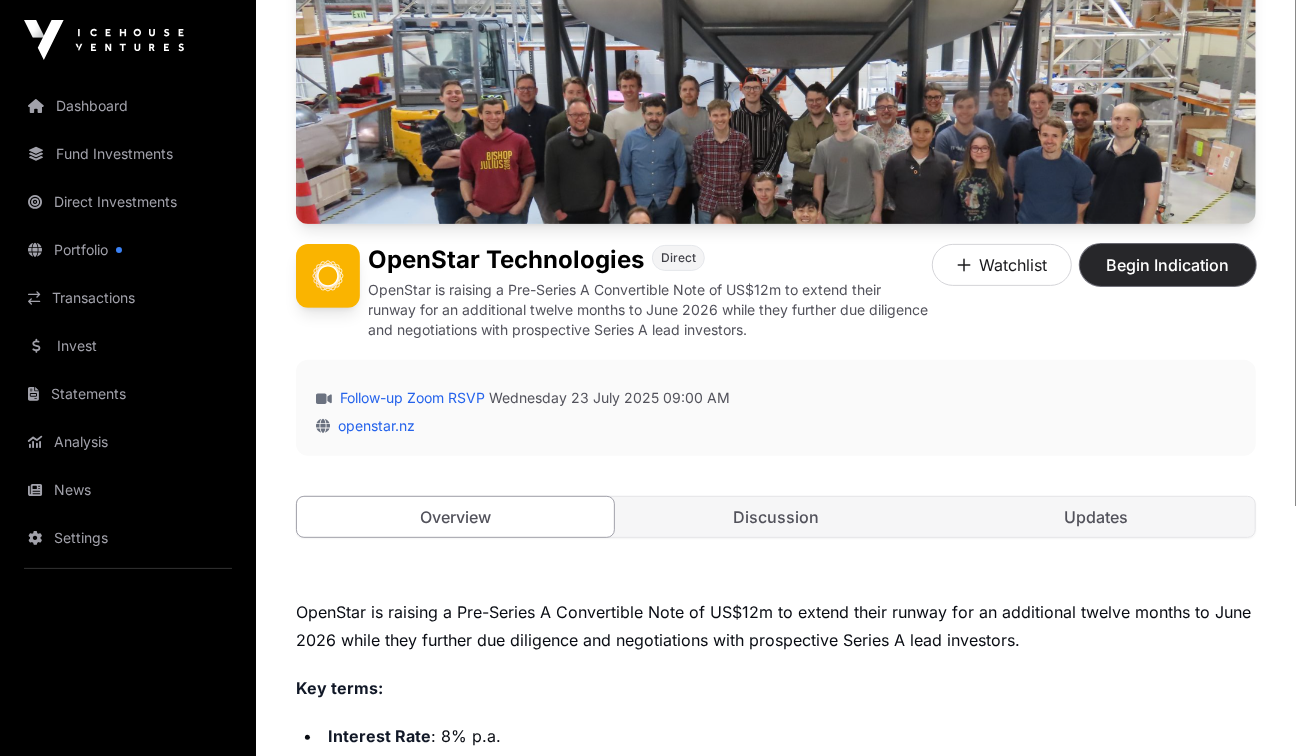 click on "Begin Indication" 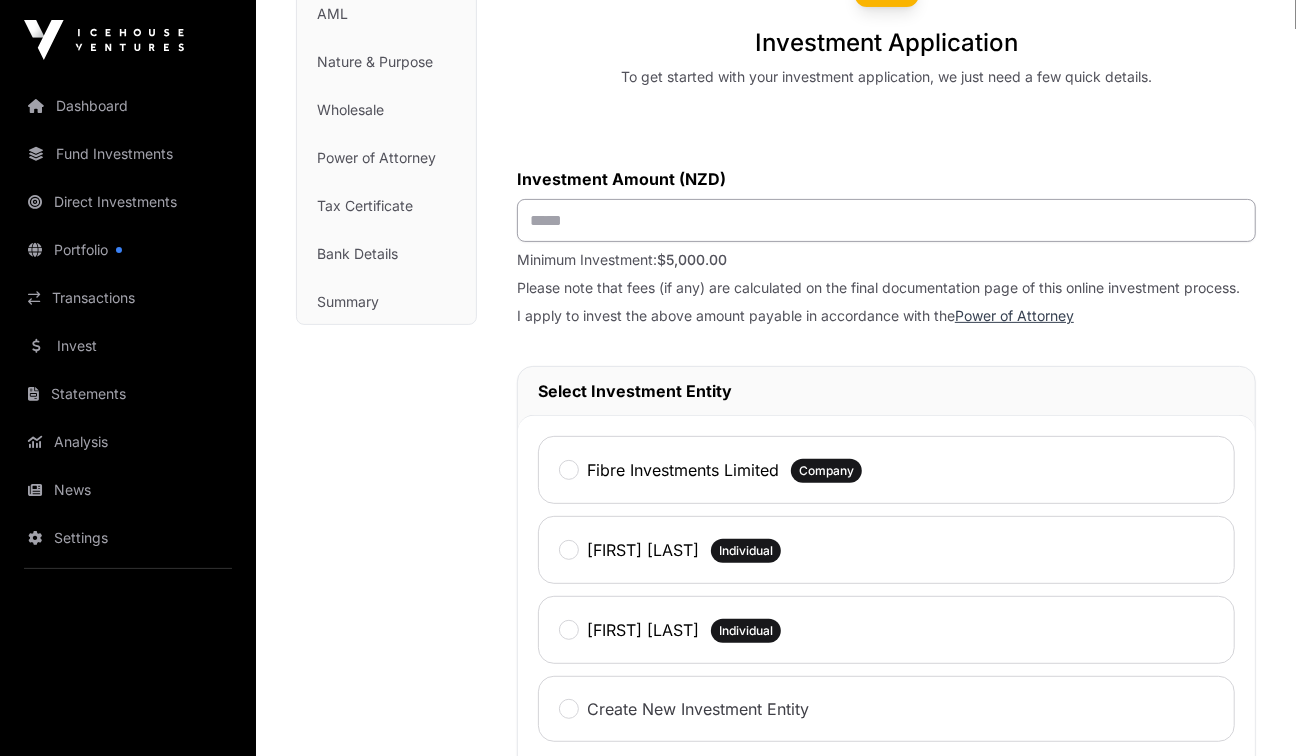 scroll, scrollTop: 227, scrollLeft: 0, axis: vertical 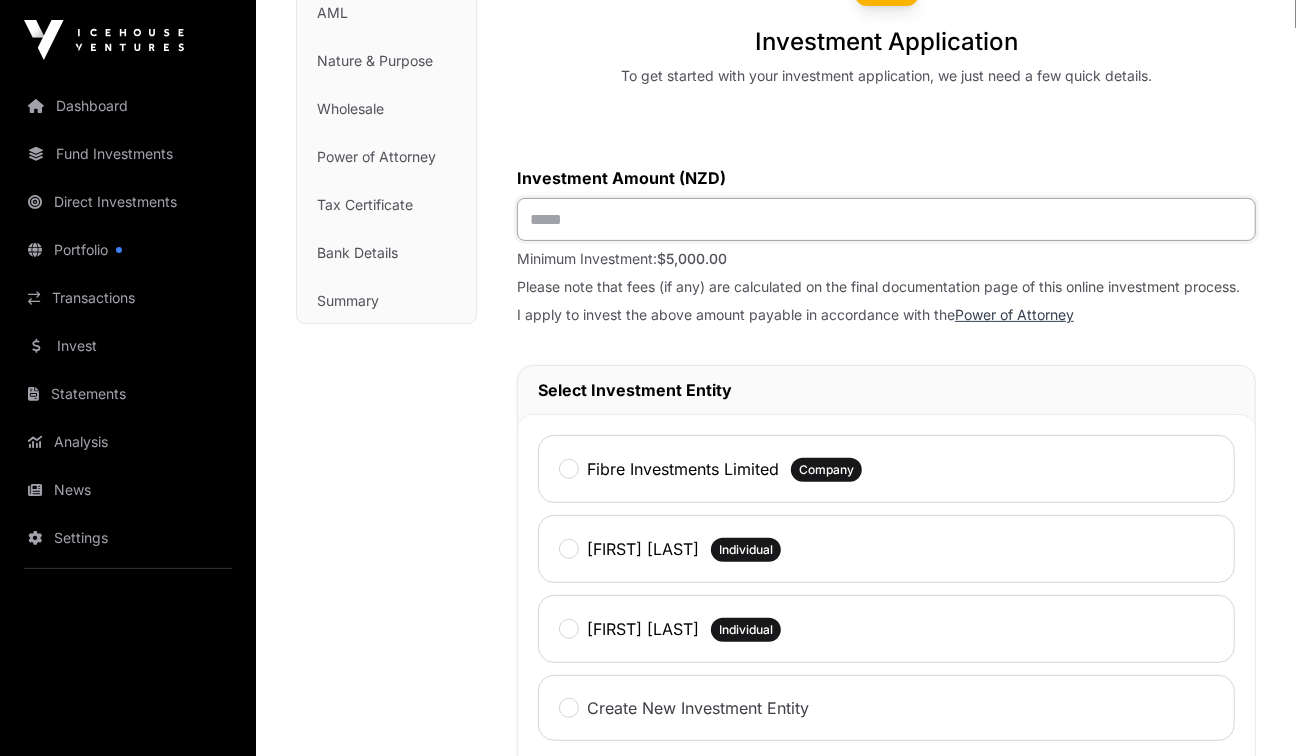 click 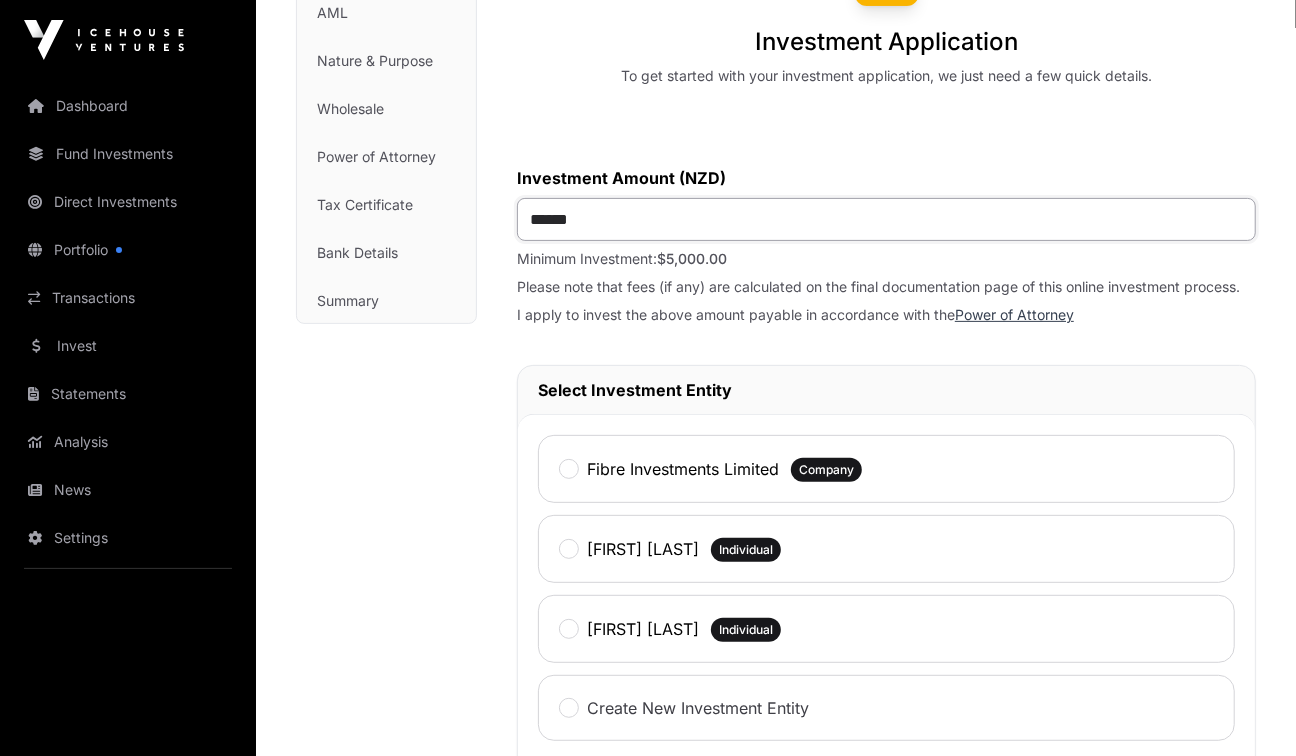 type on "*******" 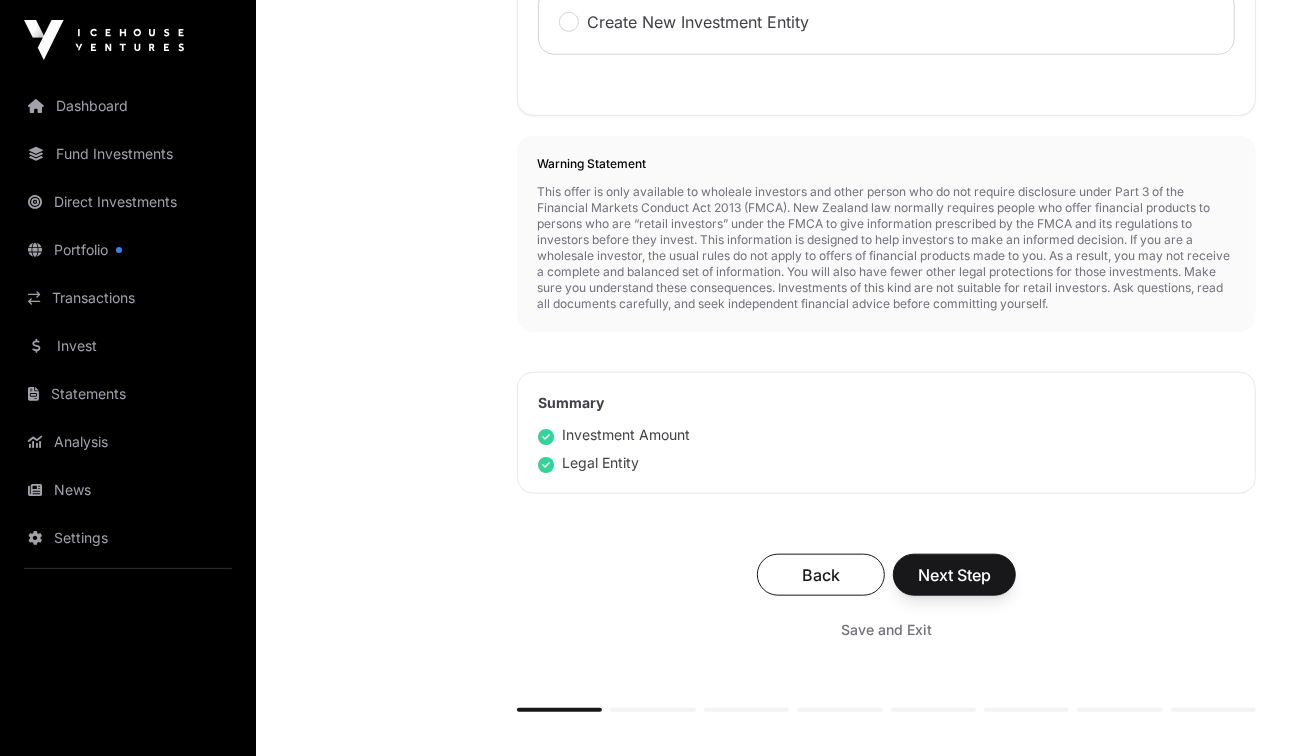 scroll, scrollTop: 917, scrollLeft: 0, axis: vertical 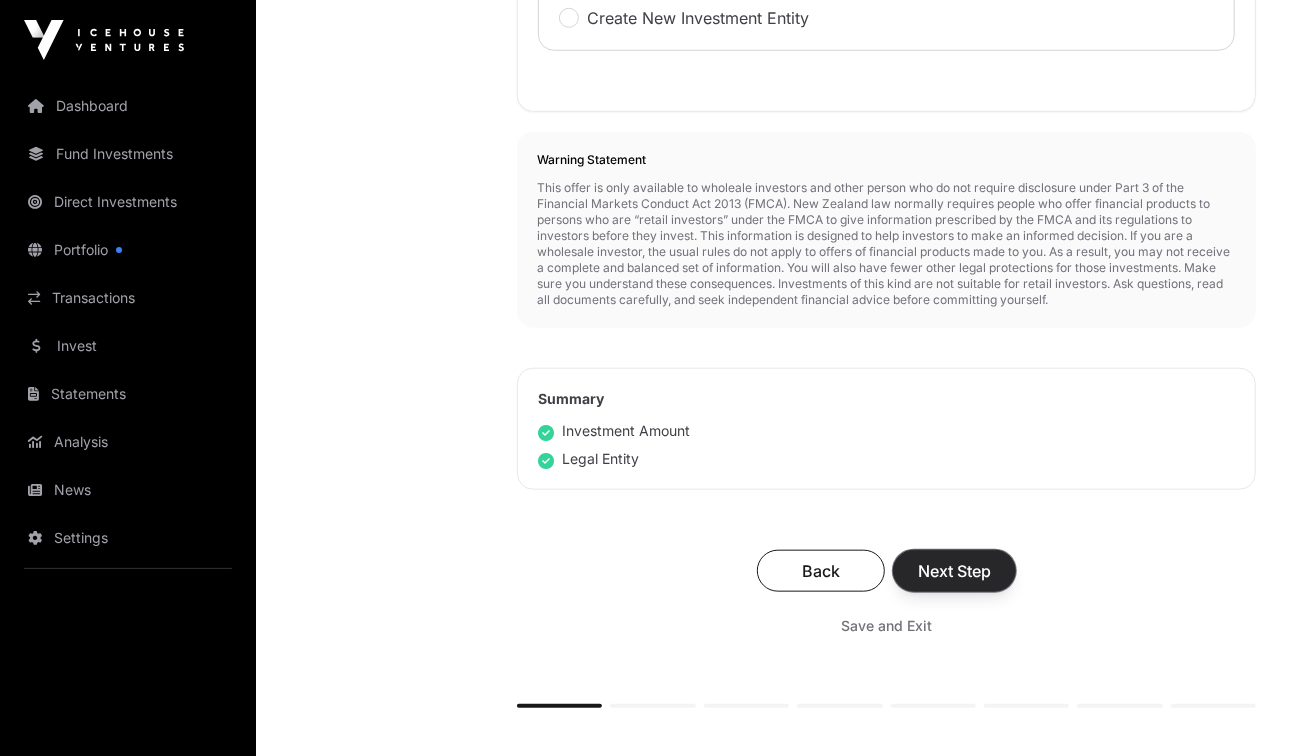 click on "Next Step" 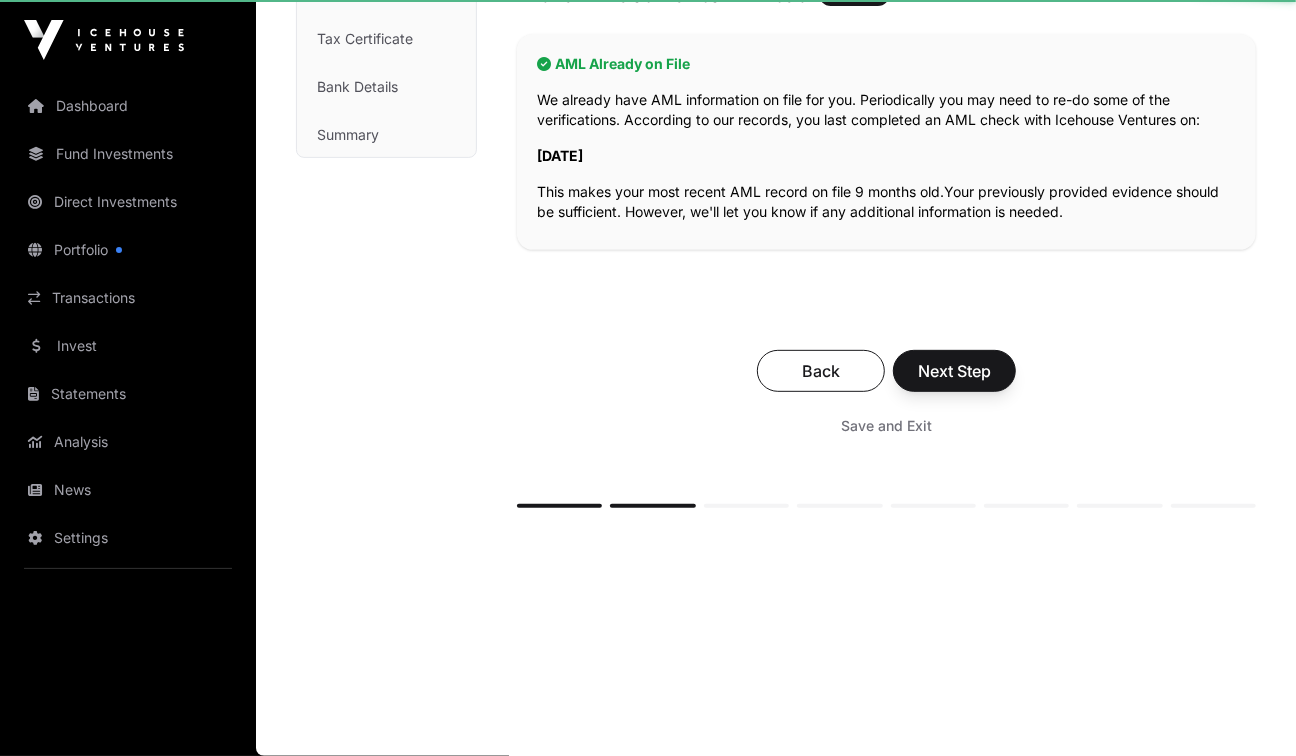 scroll, scrollTop: 0, scrollLeft: 0, axis: both 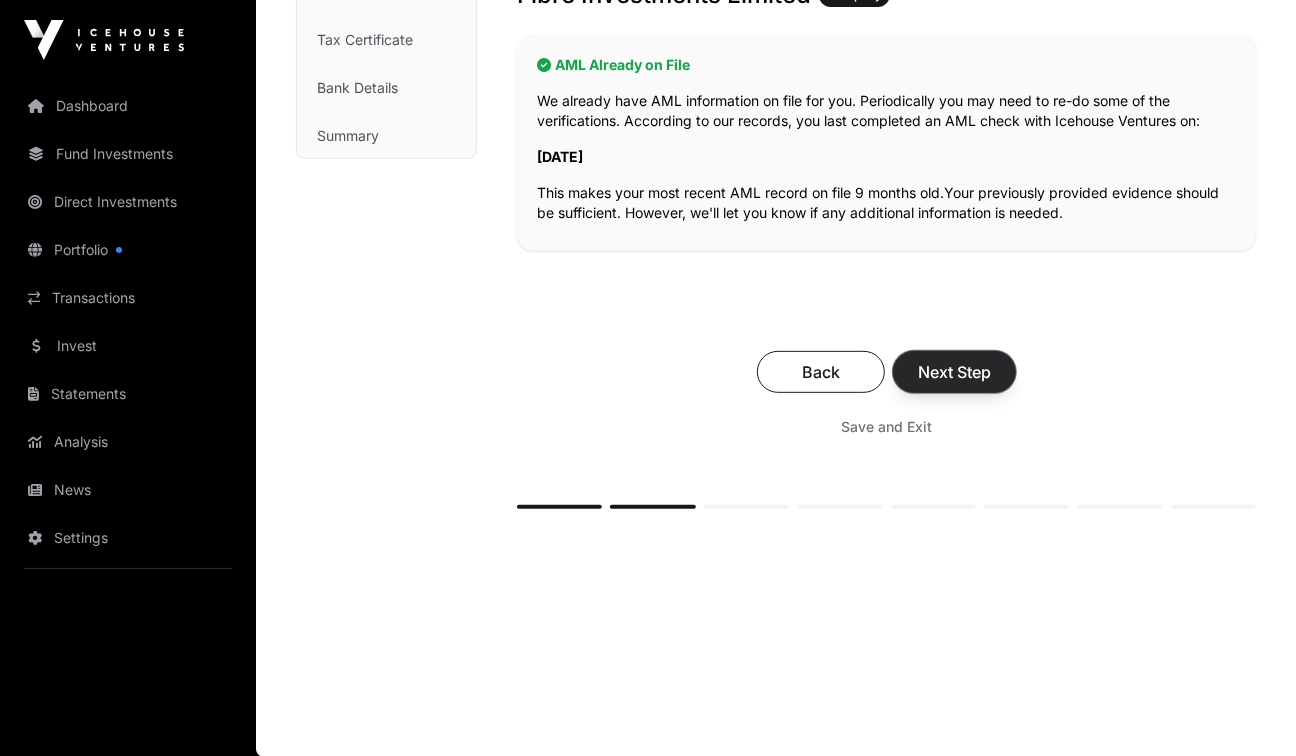 click on "Next Step" 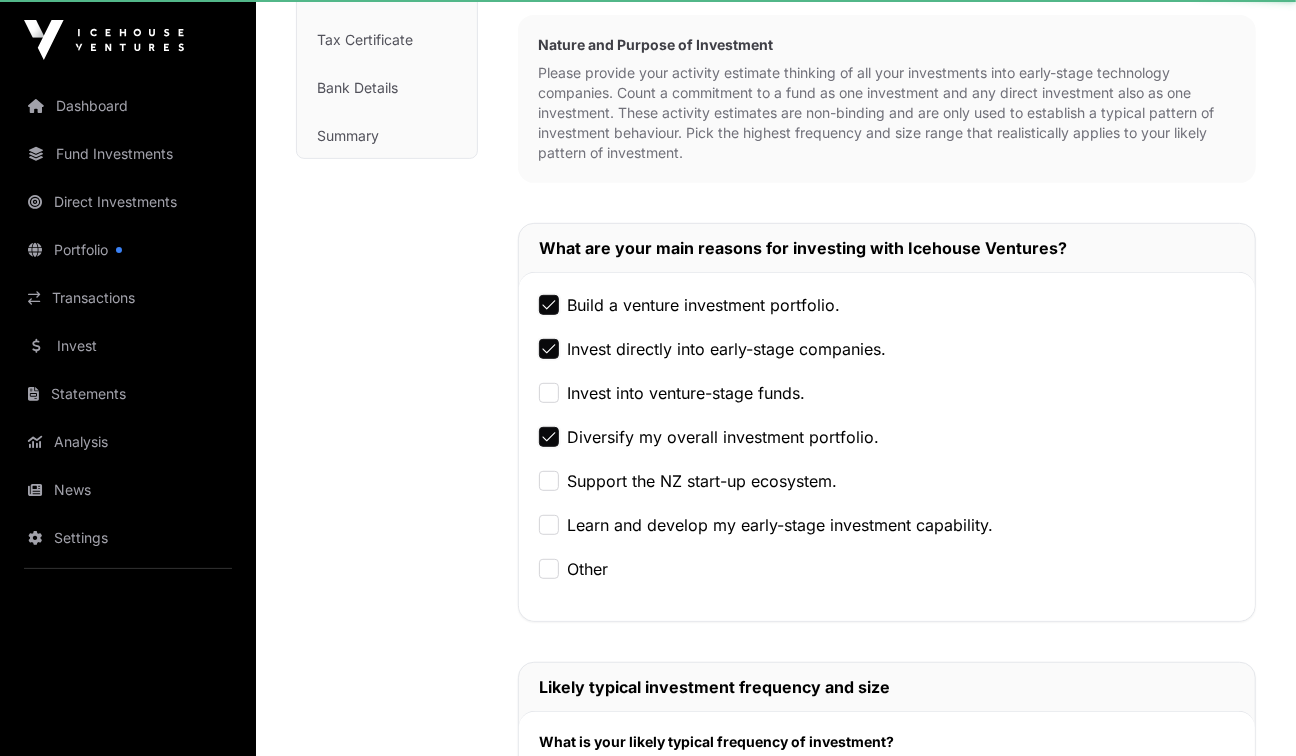 scroll, scrollTop: 0, scrollLeft: 0, axis: both 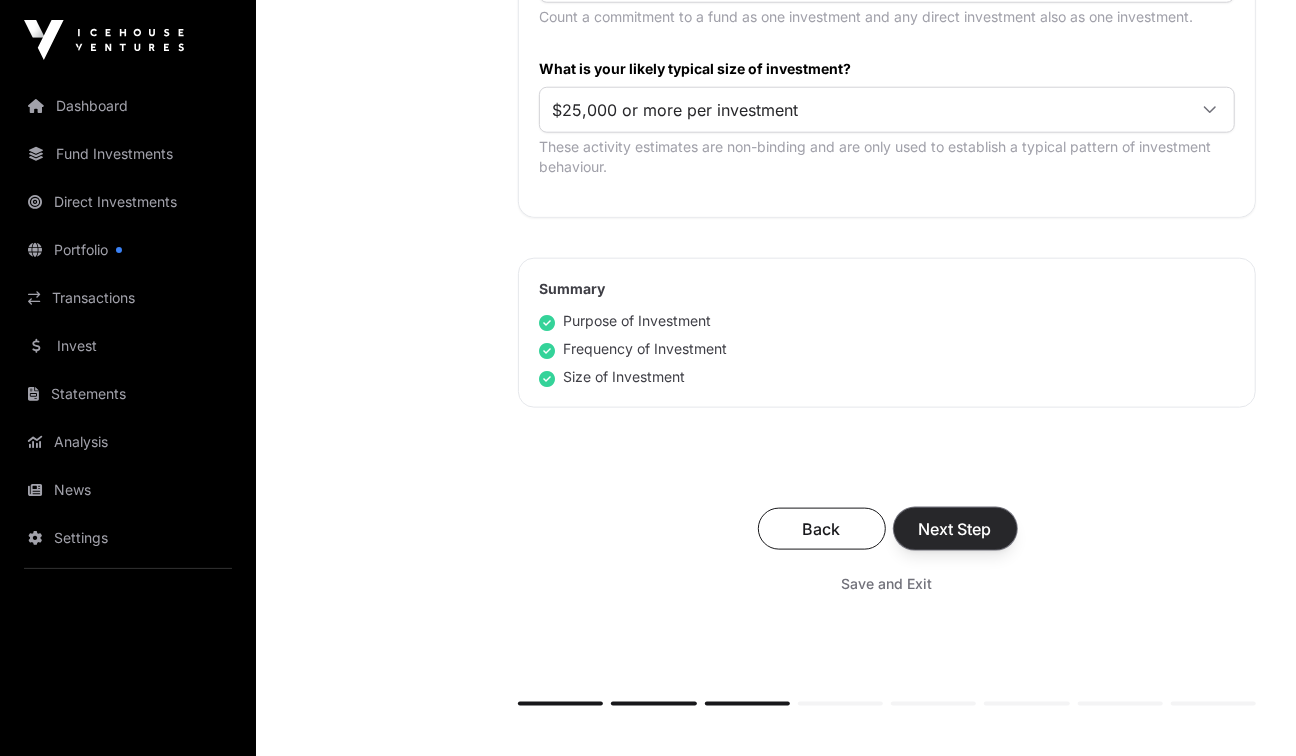click on "Next Step" 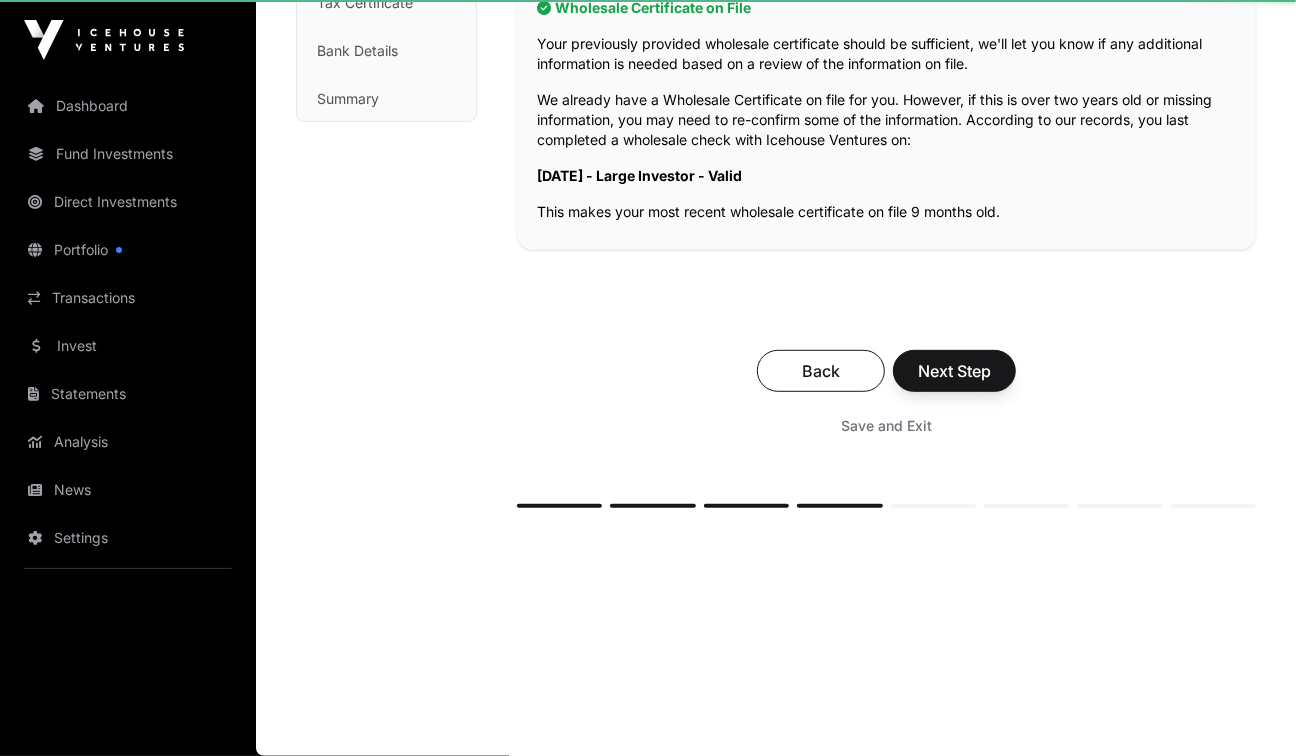 scroll, scrollTop: 0, scrollLeft: 0, axis: both 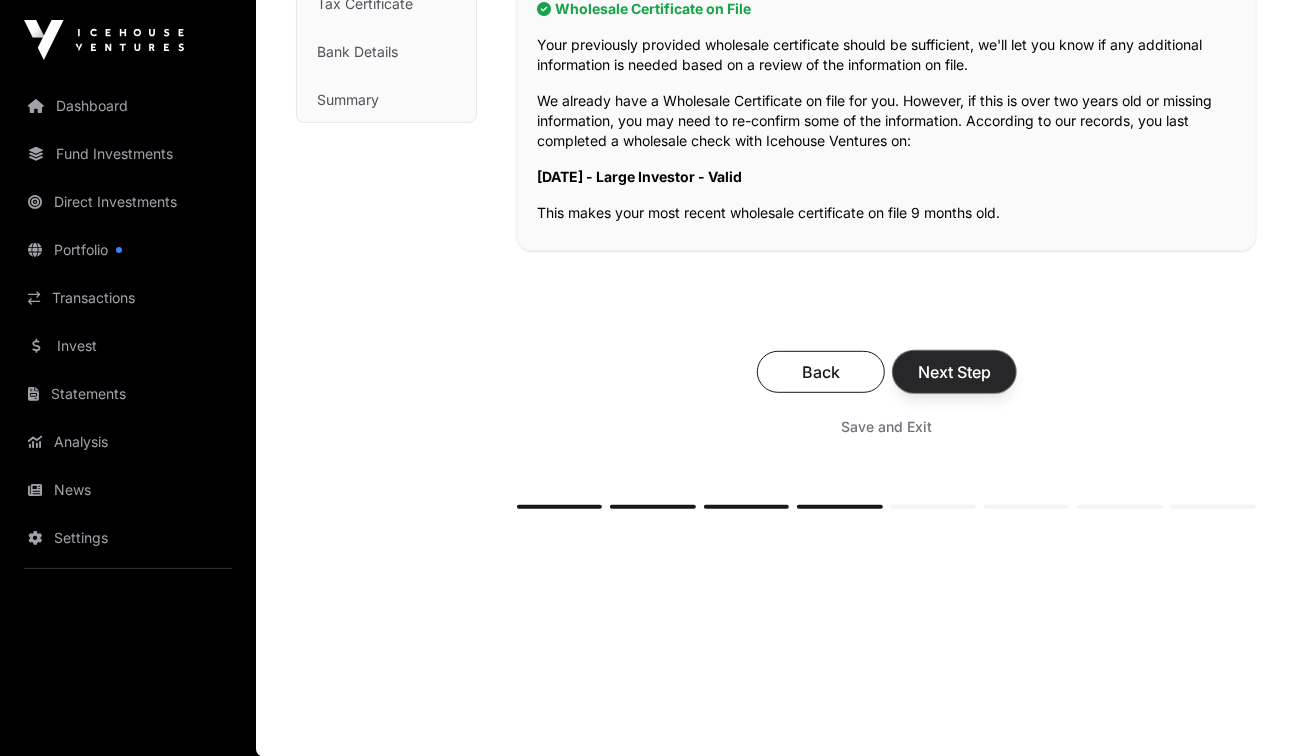 click on "Next Step" 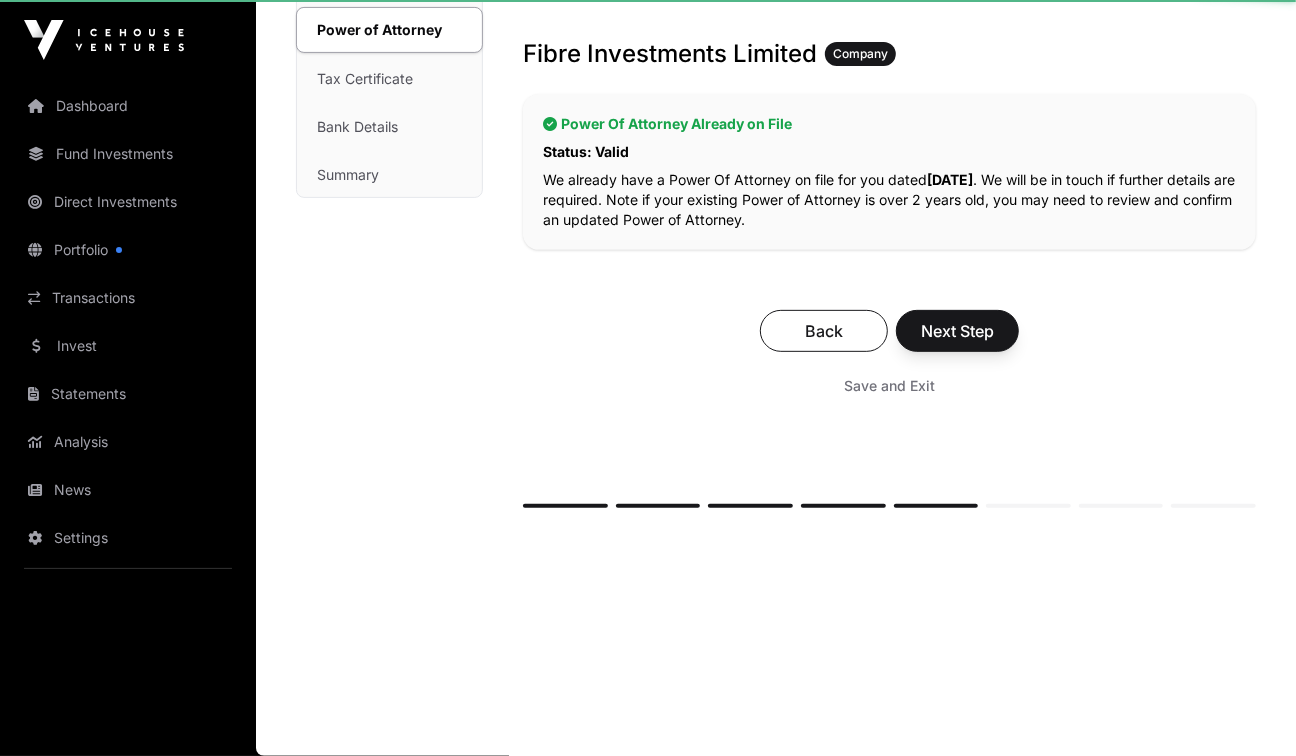 scroll, scrollTop: 0, scrollLeft: 0, axis: both 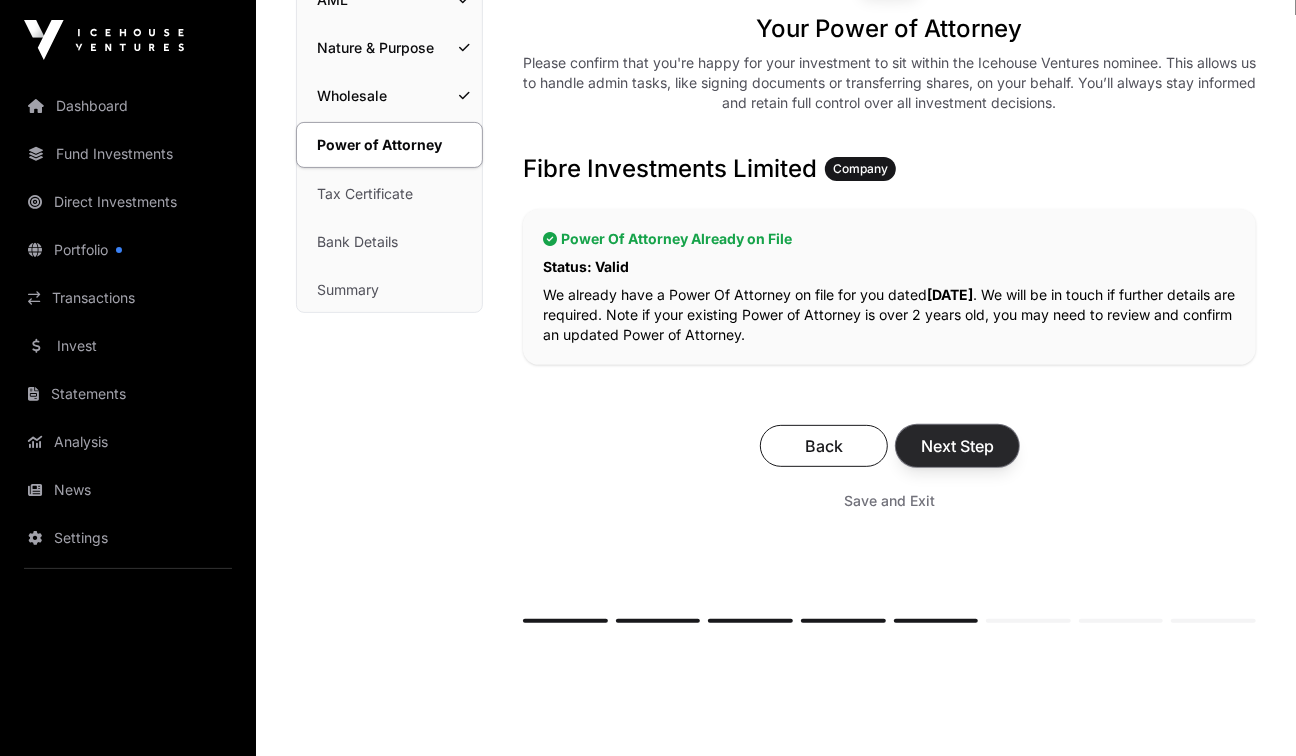 click on "Next Step" 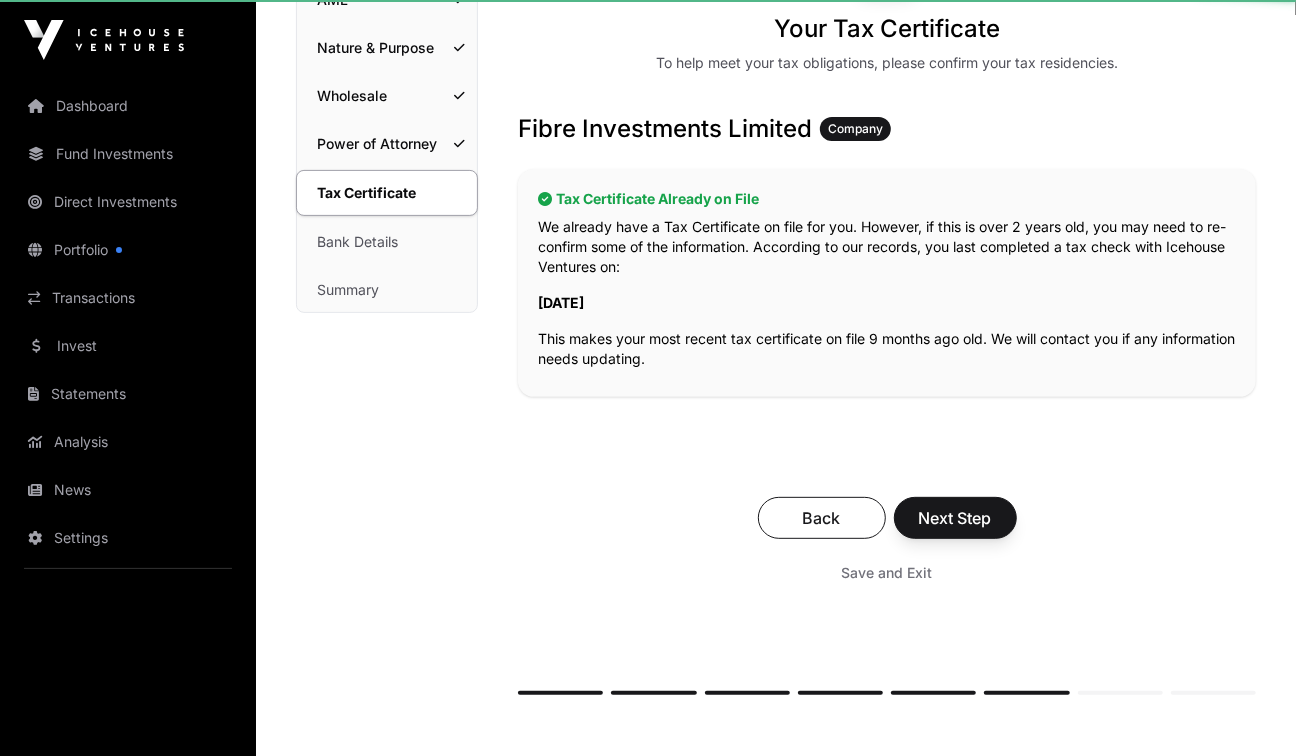 scroll, scrollTop: 0, scrollLeft: 0, axis: both 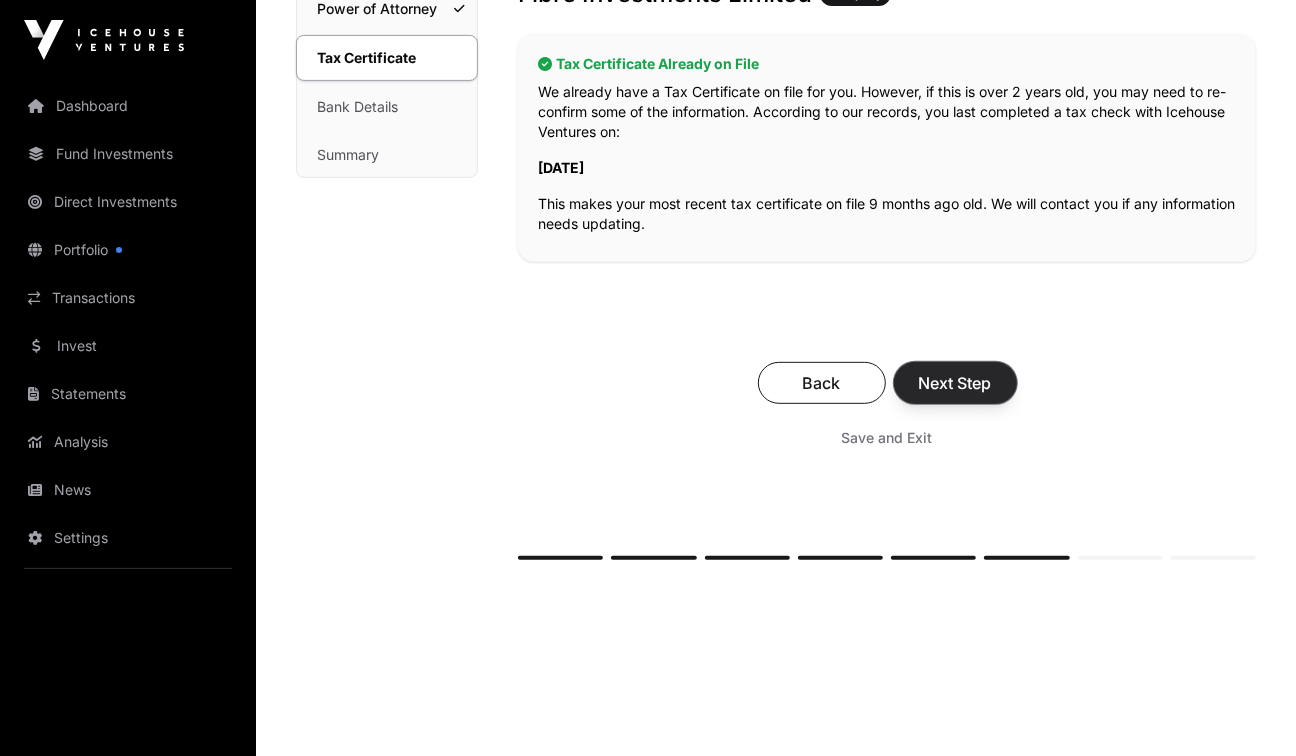 click on "Next Step" 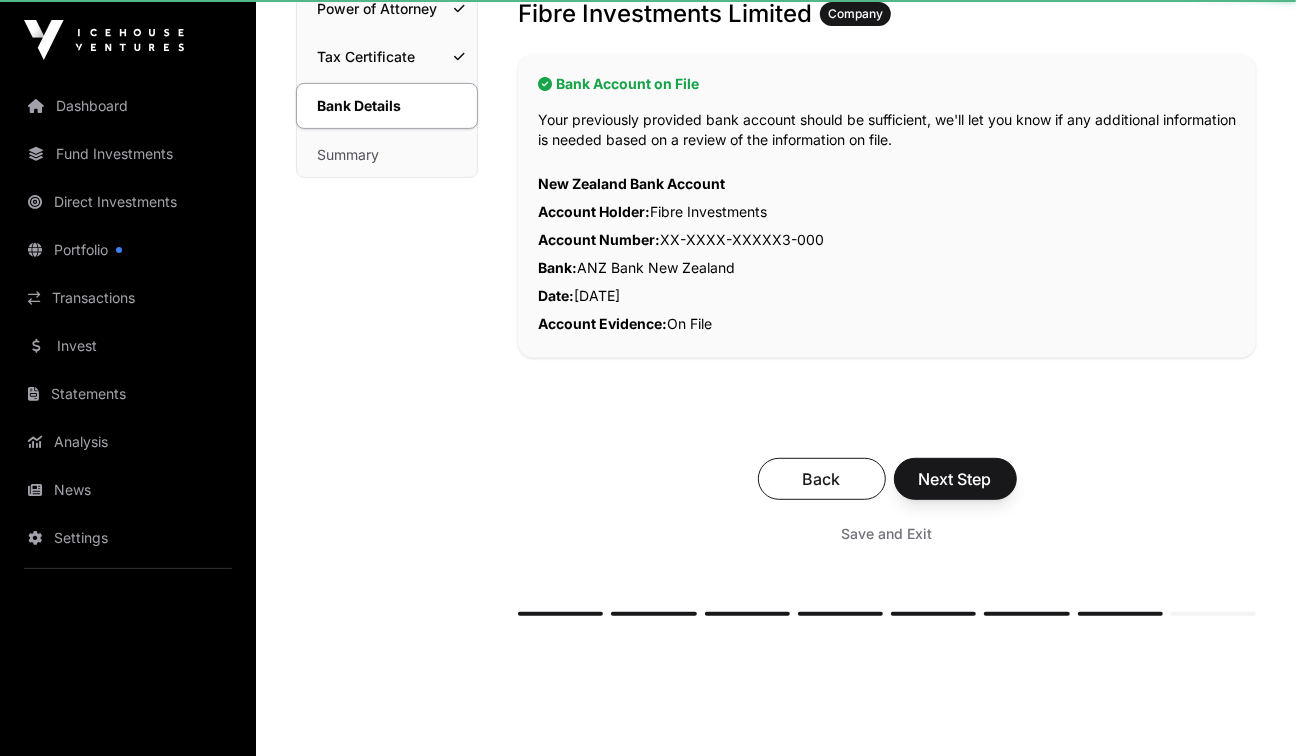 scroll, scrollTop: 0, scrollLeft: 0, axis: both 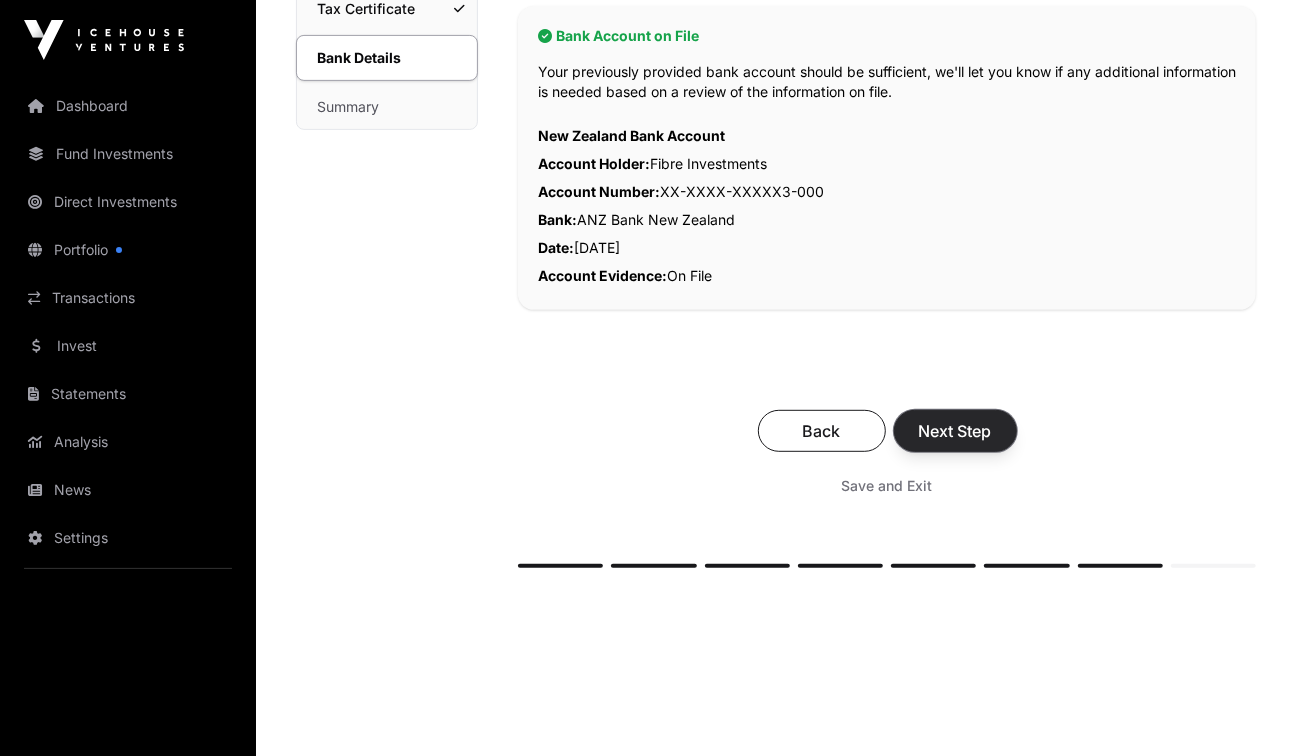 click on "Next Step" 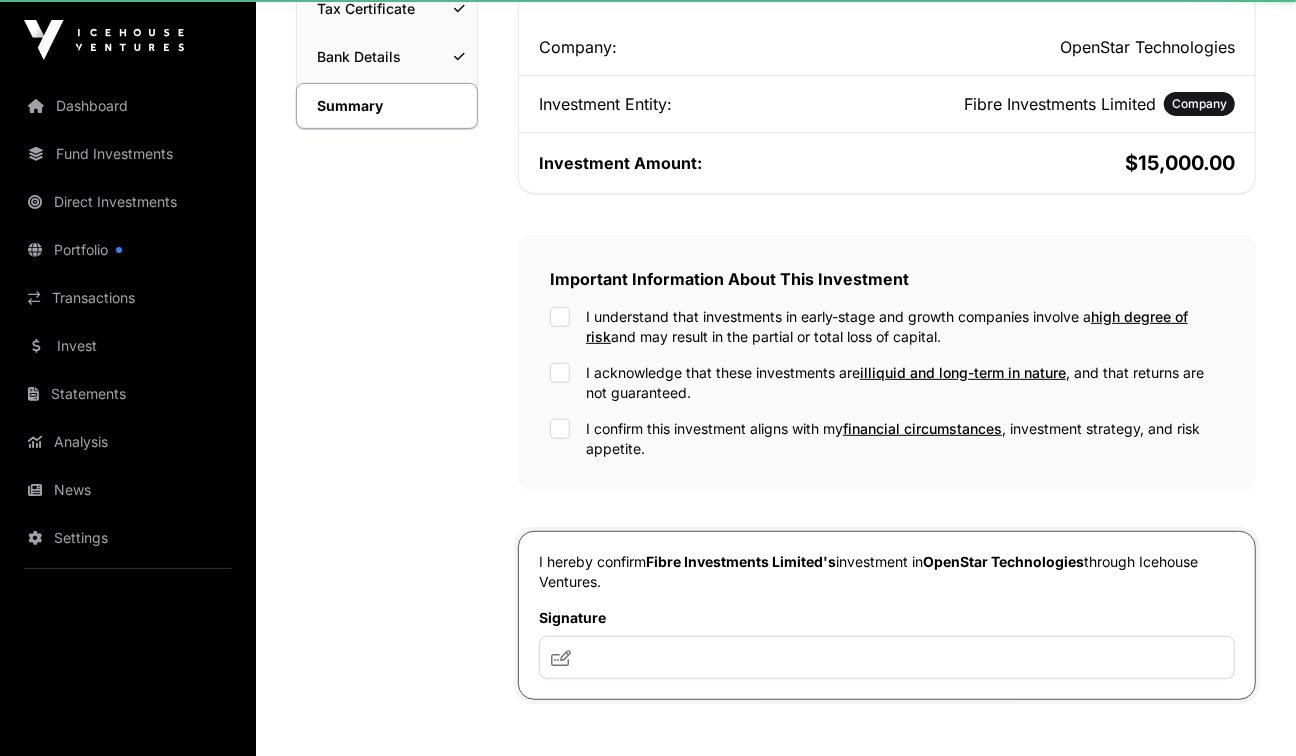scroll, scrollTop: 0, scrollLeft: 0, axis: both 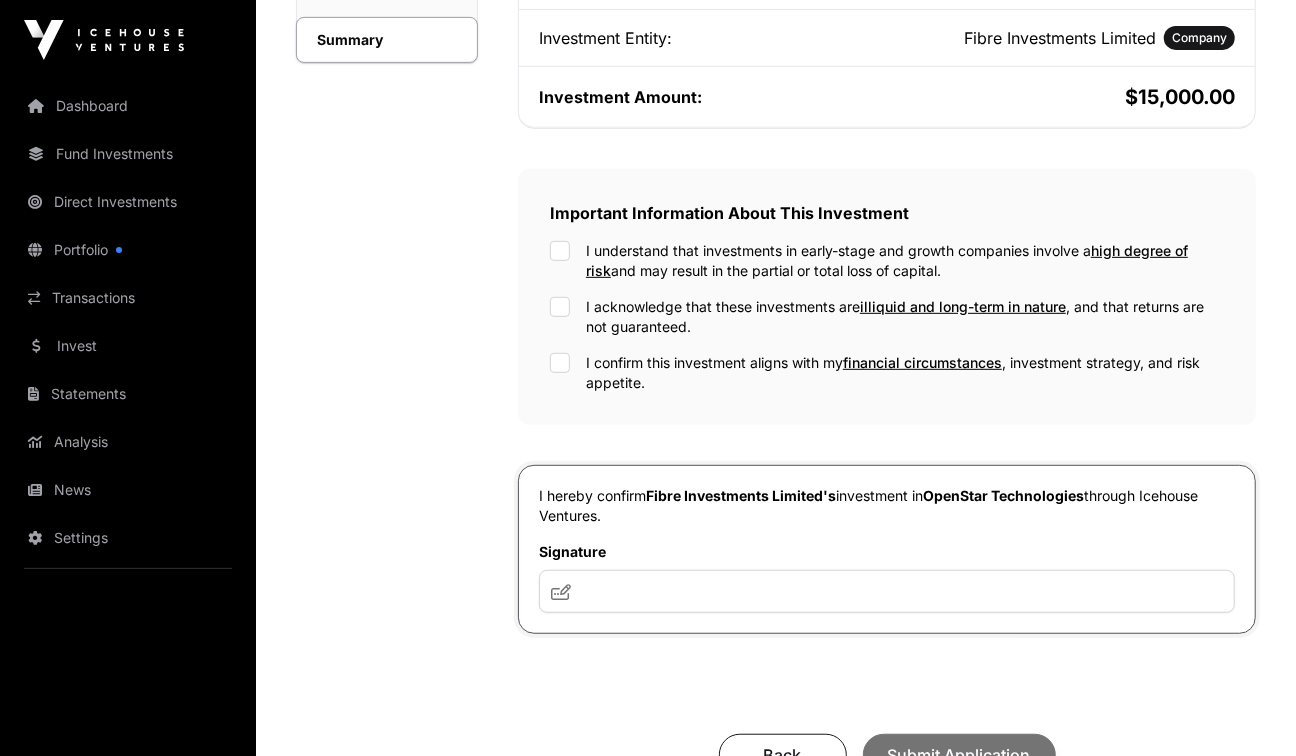 click on "Important Information About This Investment  I understand that investments in early-stage and growth companies involve a  high degree of risk  and may result in the partial or total loss of capital. I acknowledge that these investments are  illiquid and long-term in nature , and that returns are not guaranteed. I confirm this investment aligns with my  financial circumstances , investment strategy, and risk appetite." 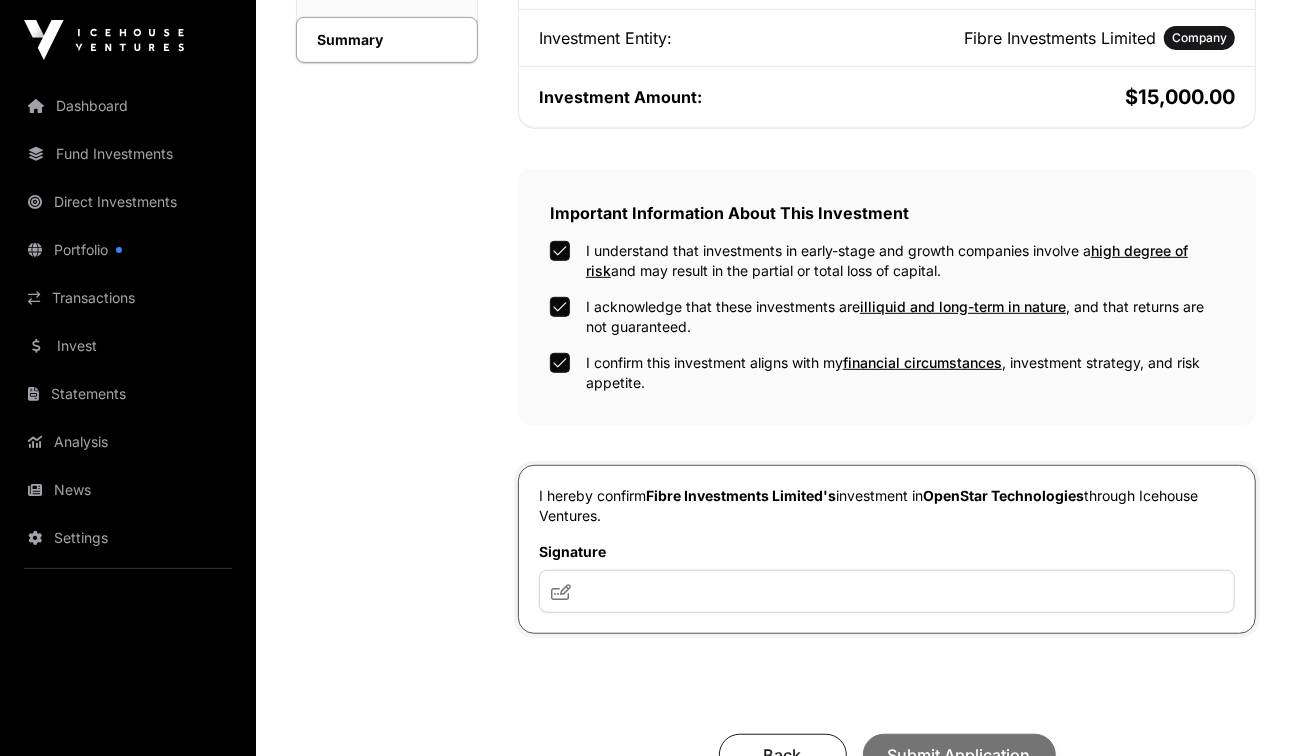 click 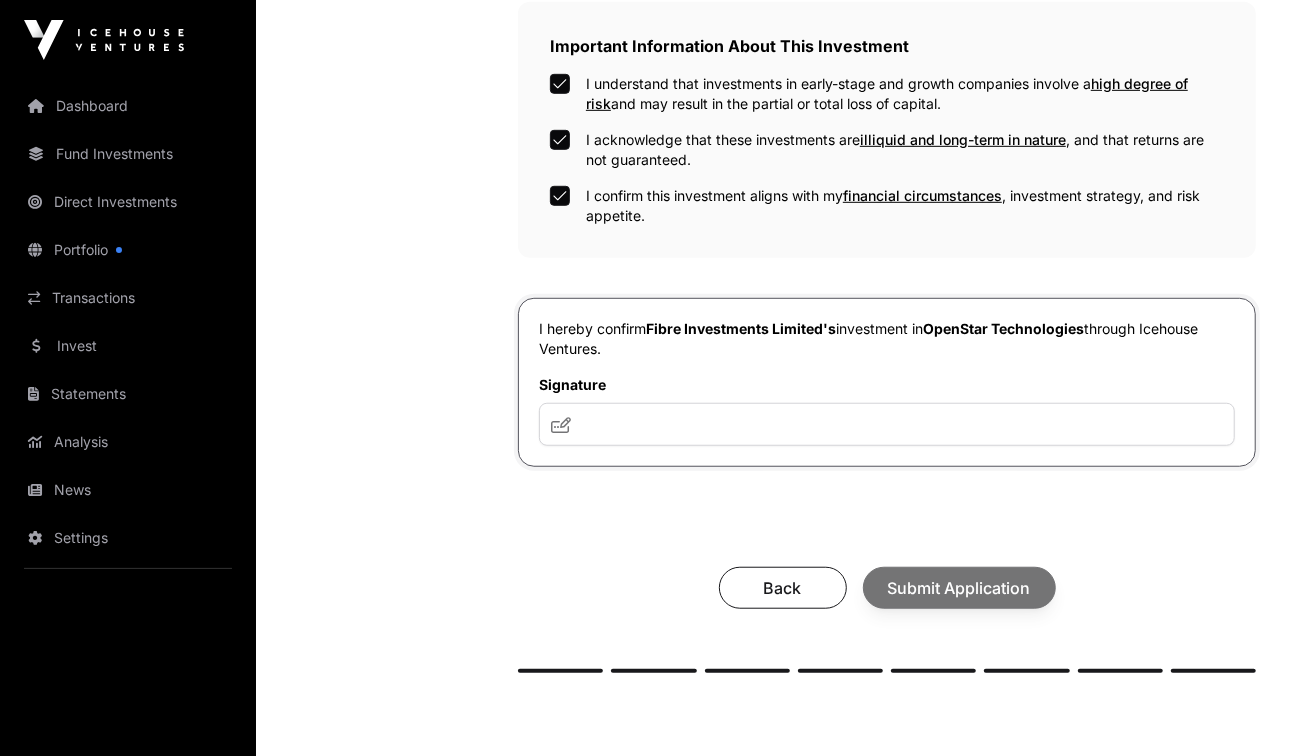scroll, scrollTop: 657, scrollLeft: 0, axis: vertical 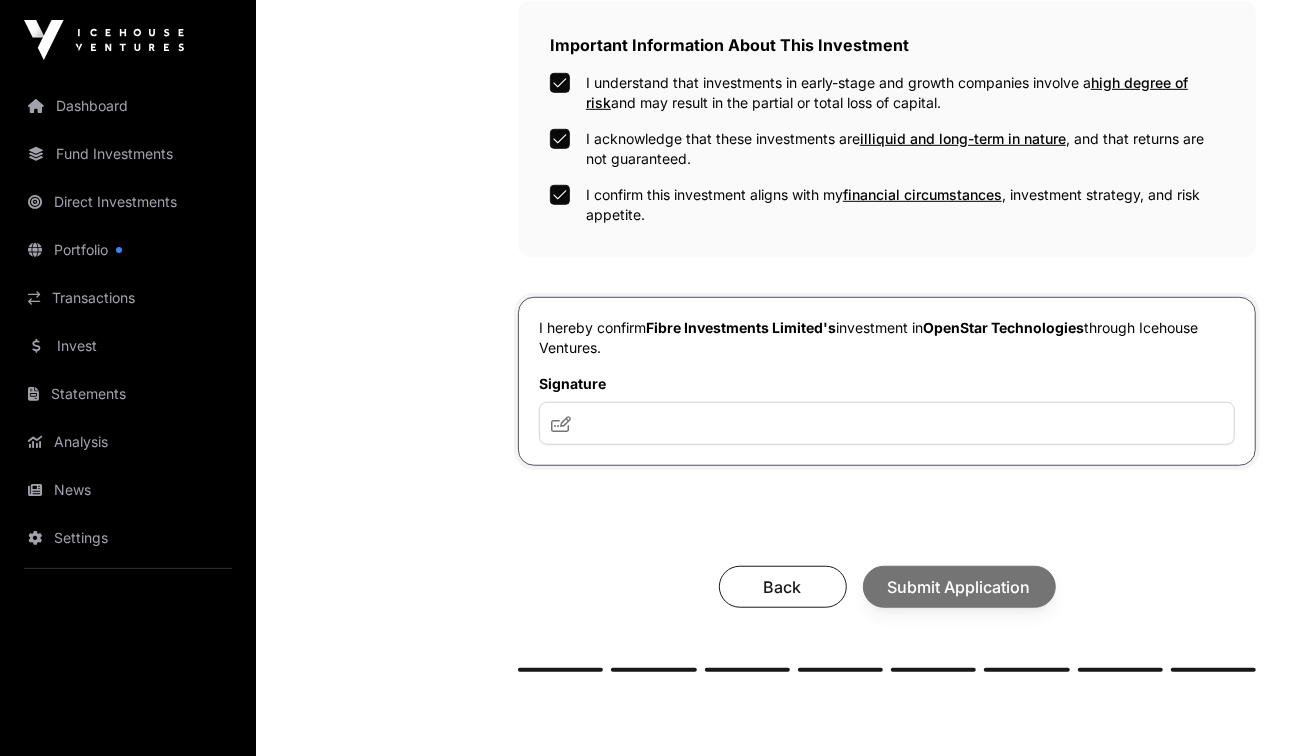 click 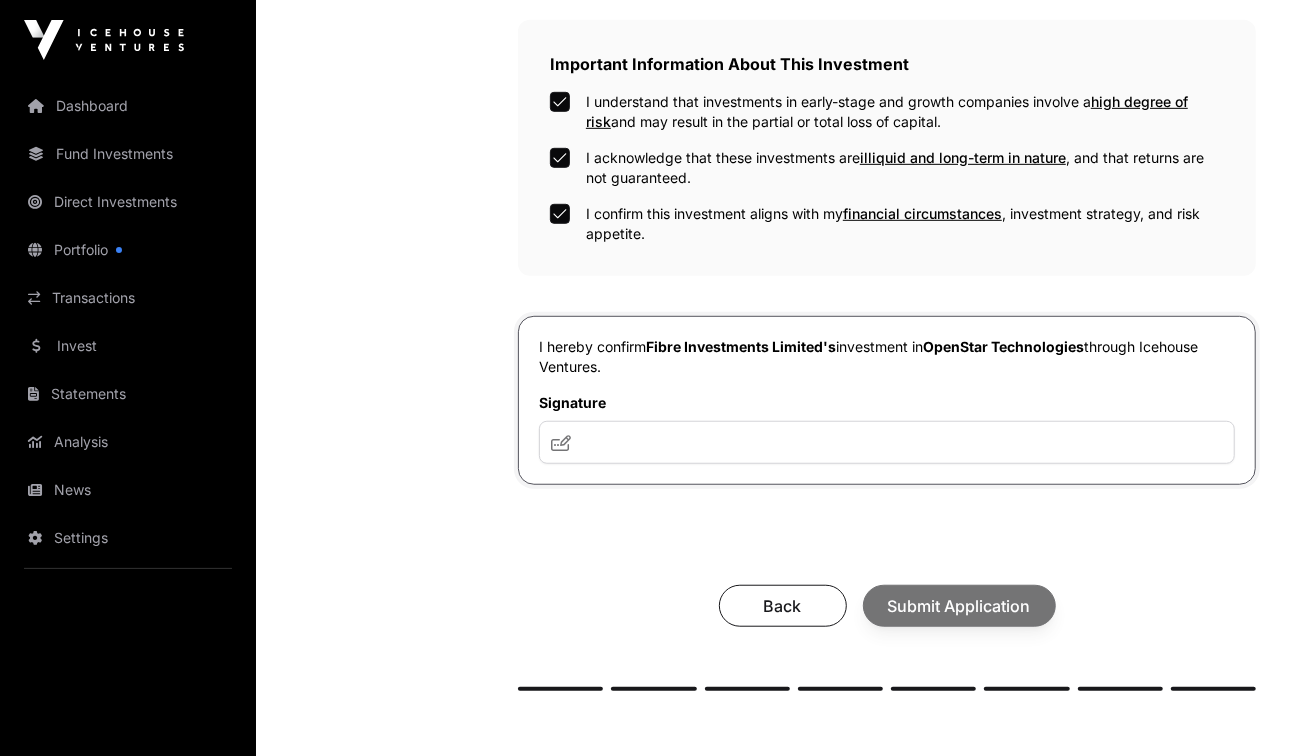scroll, scrollTop: 665, scrollLeft: 0, axis: vertical 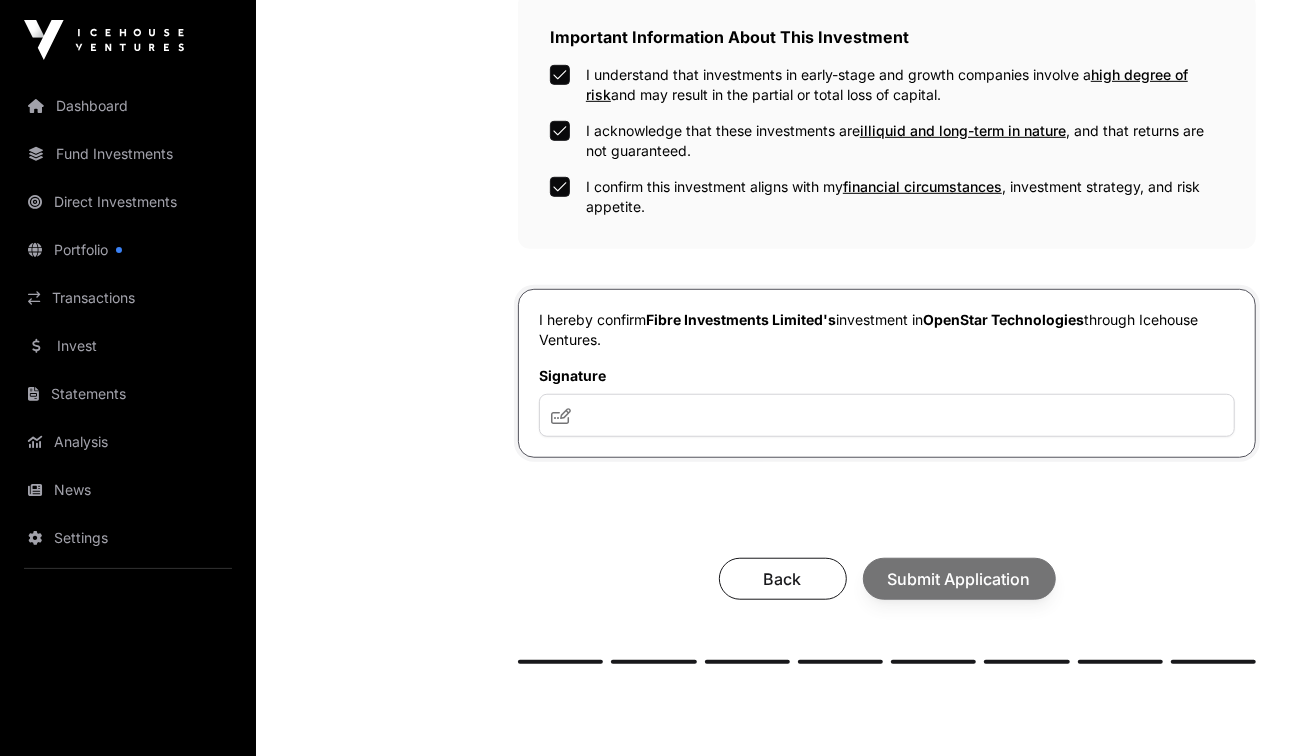 click 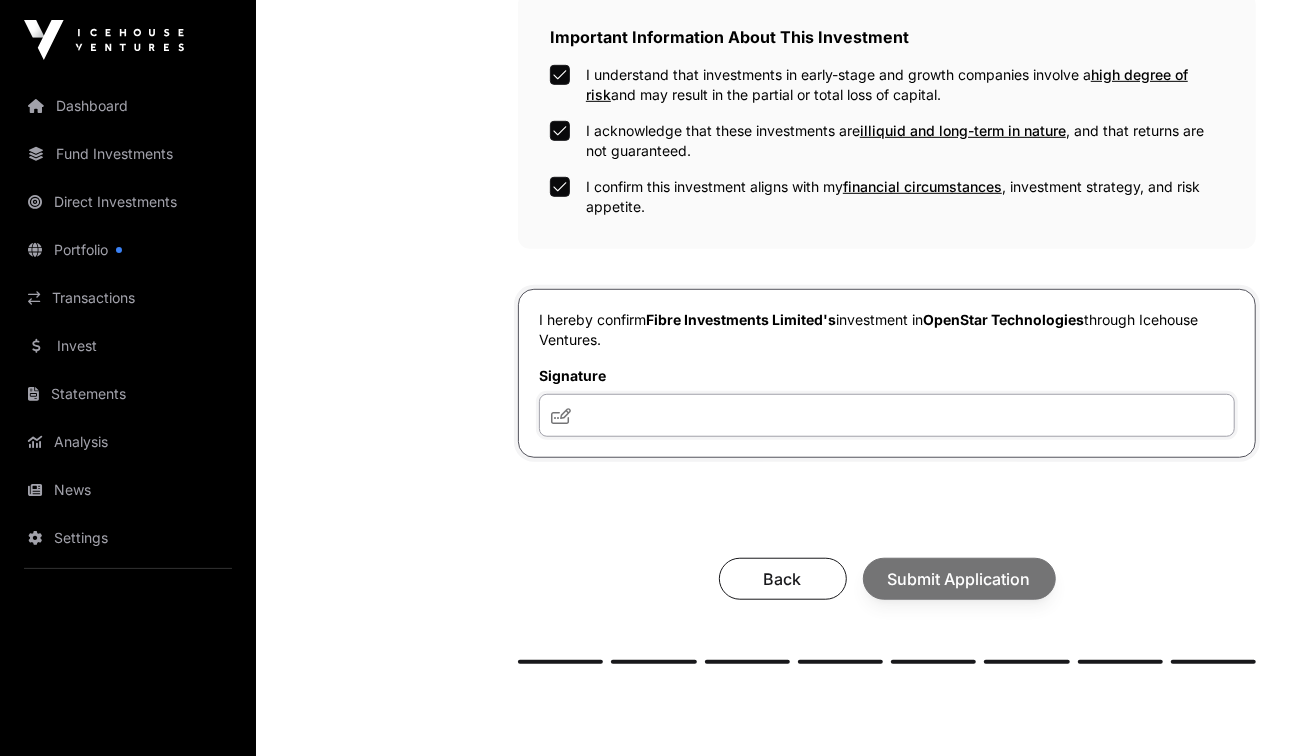 click 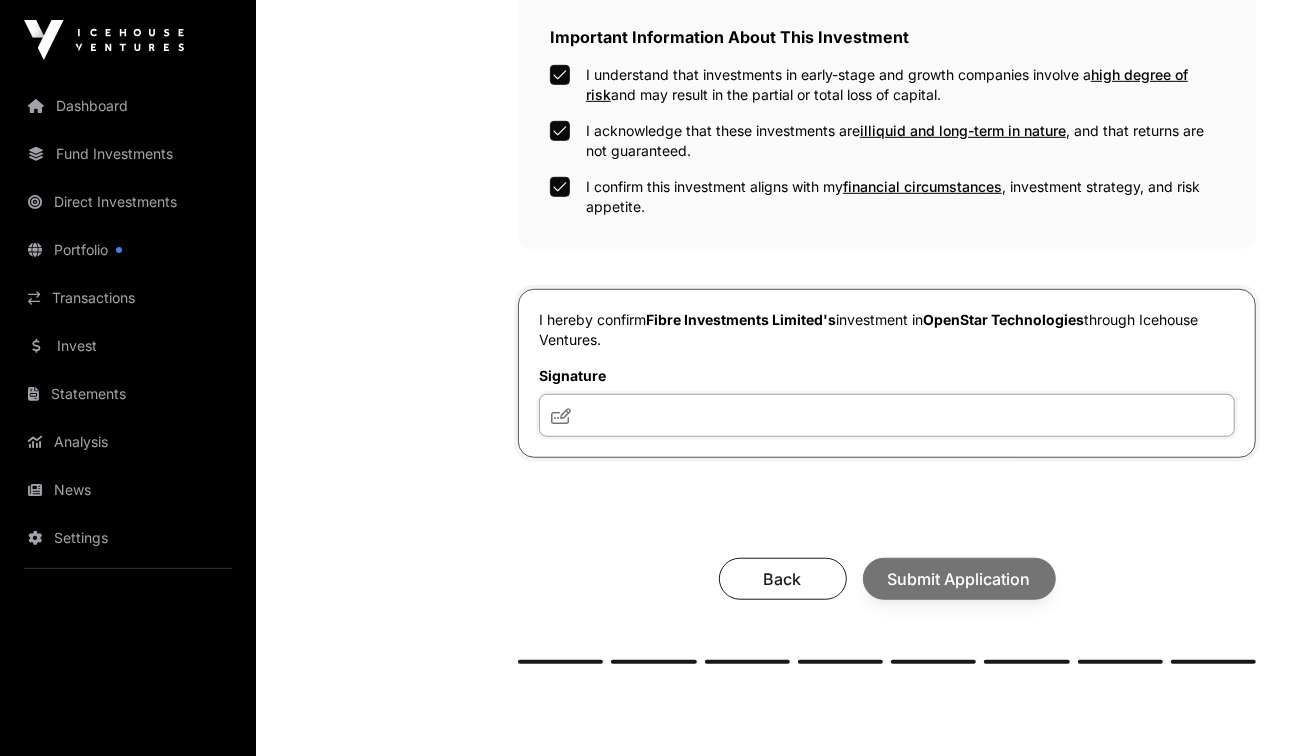 type on "***" 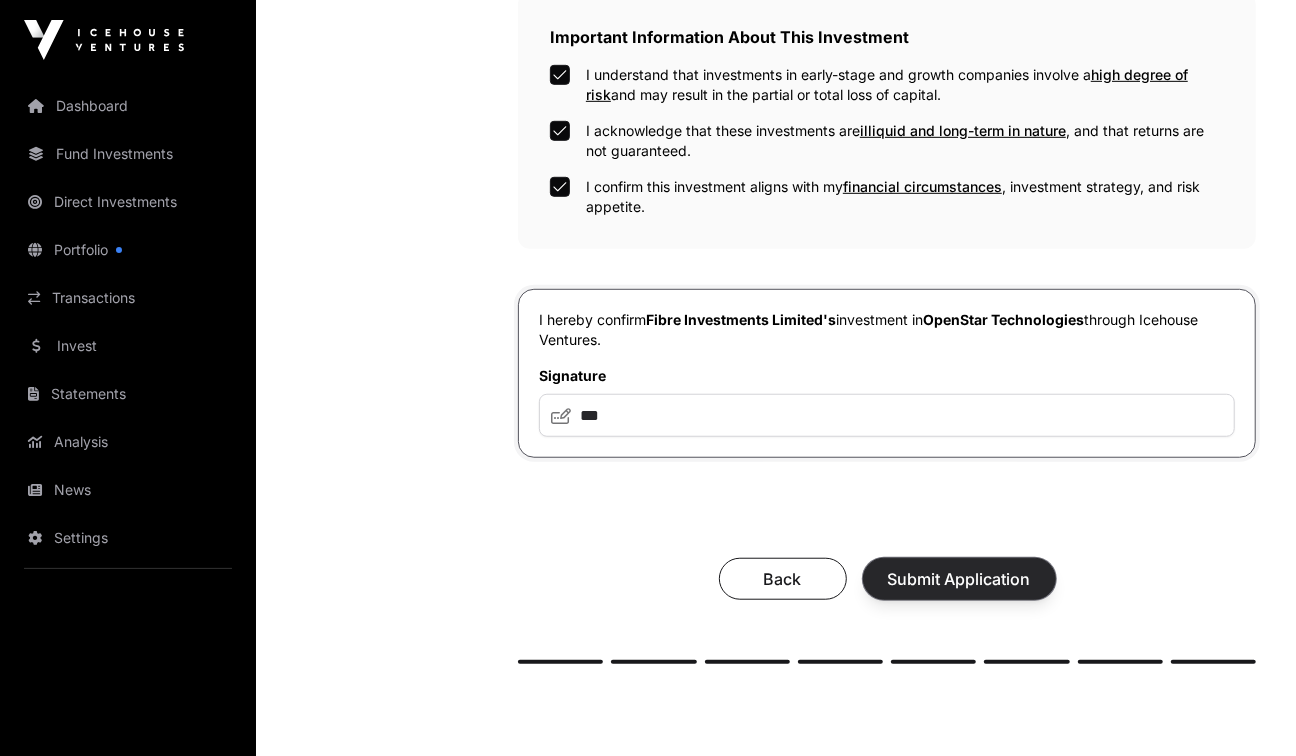 click on "Submit Application" 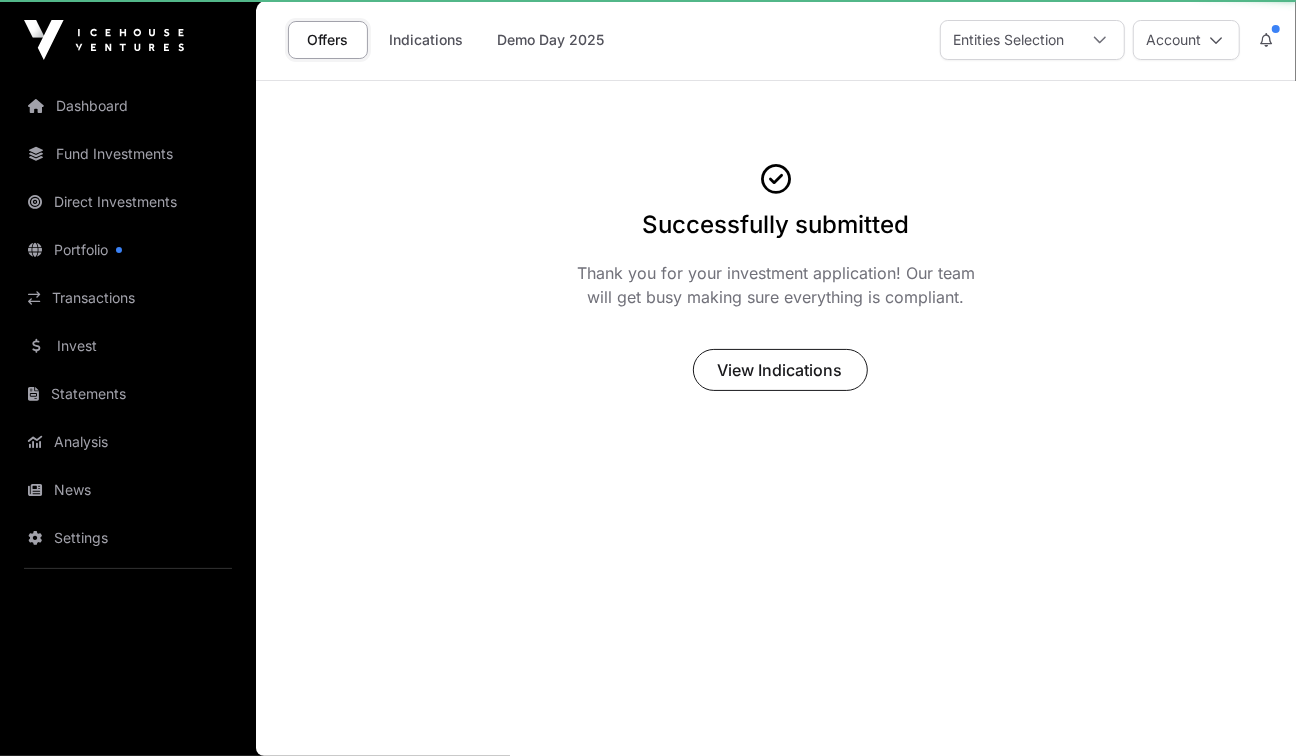 scroll, scrollTop: 0, scrollLeft: 0, axis: both 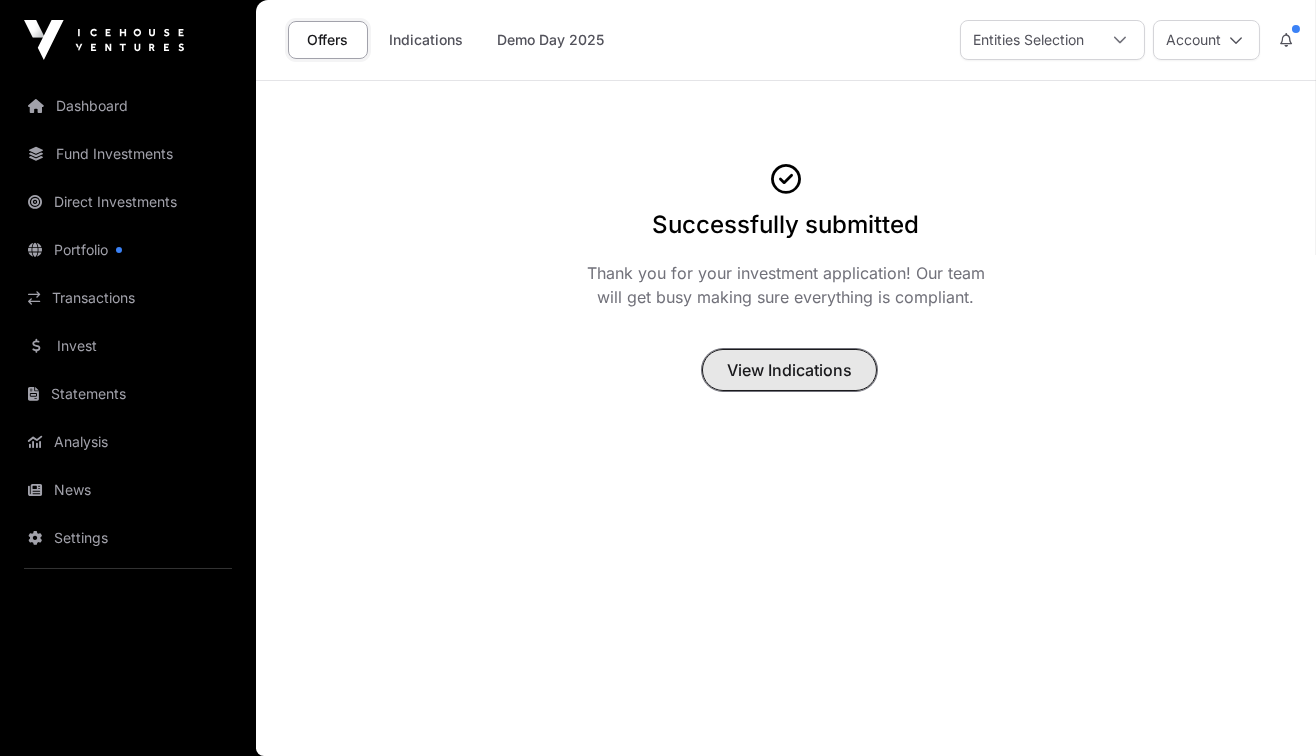 click on "View Indications" 